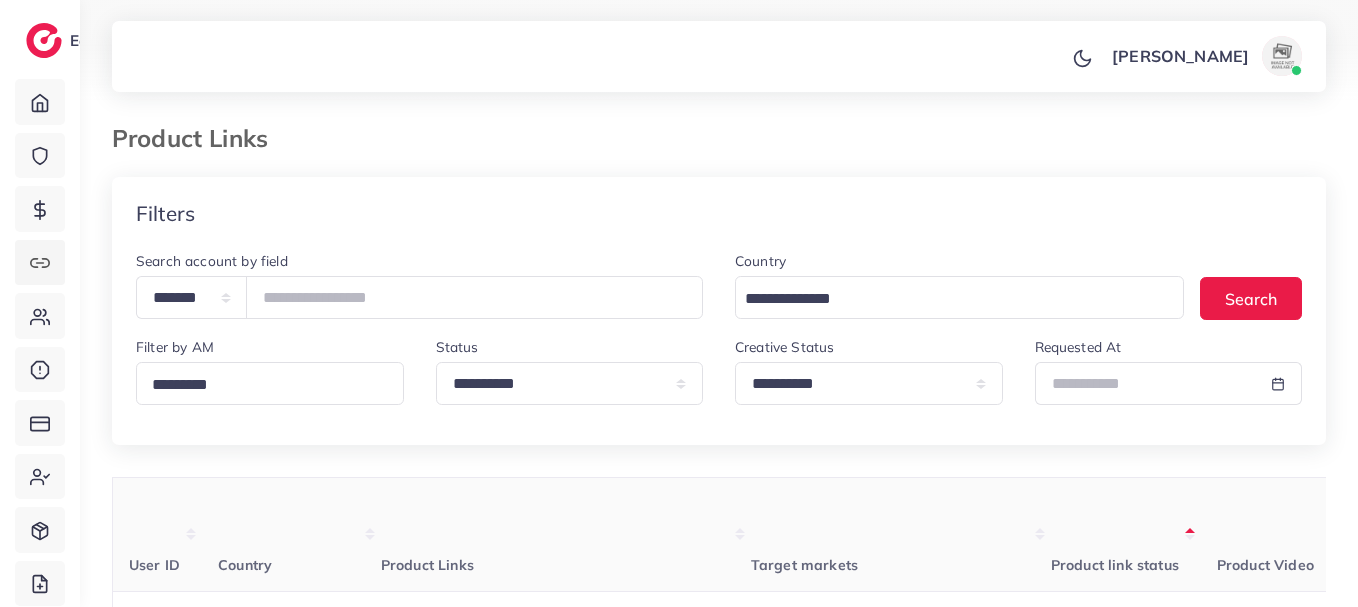 scroll, scrollTop: 225, scrollLeft: 0, axis: vertical 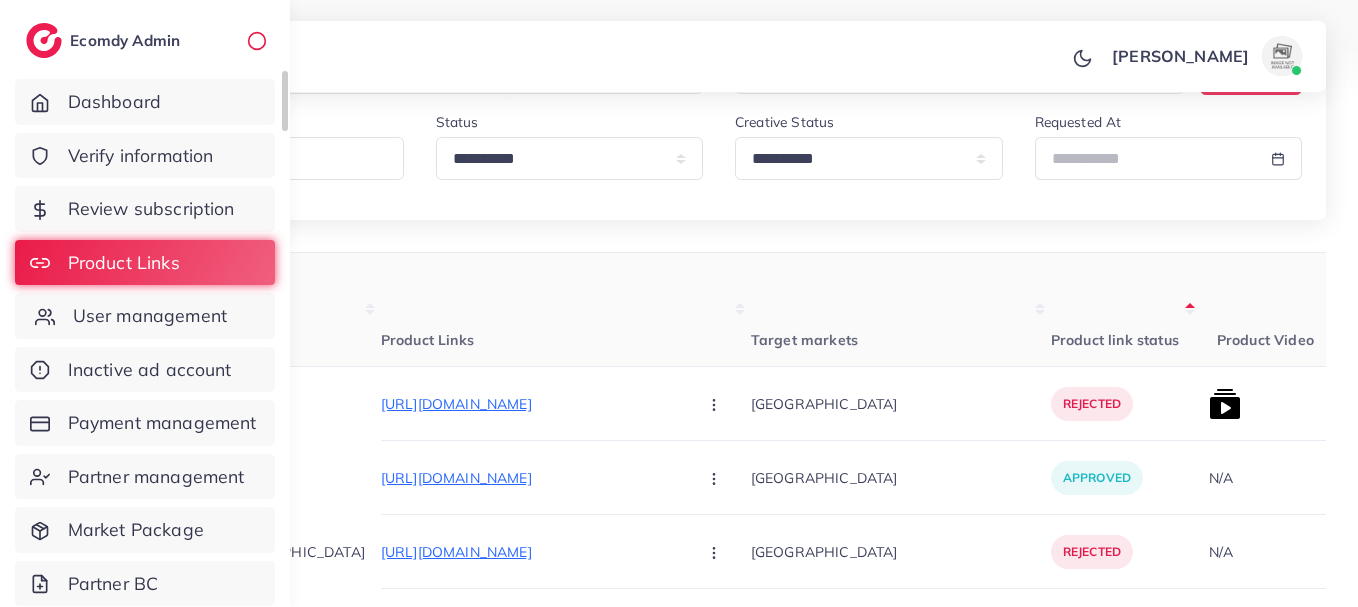 click on "User management" at bounding box center (150, 316) 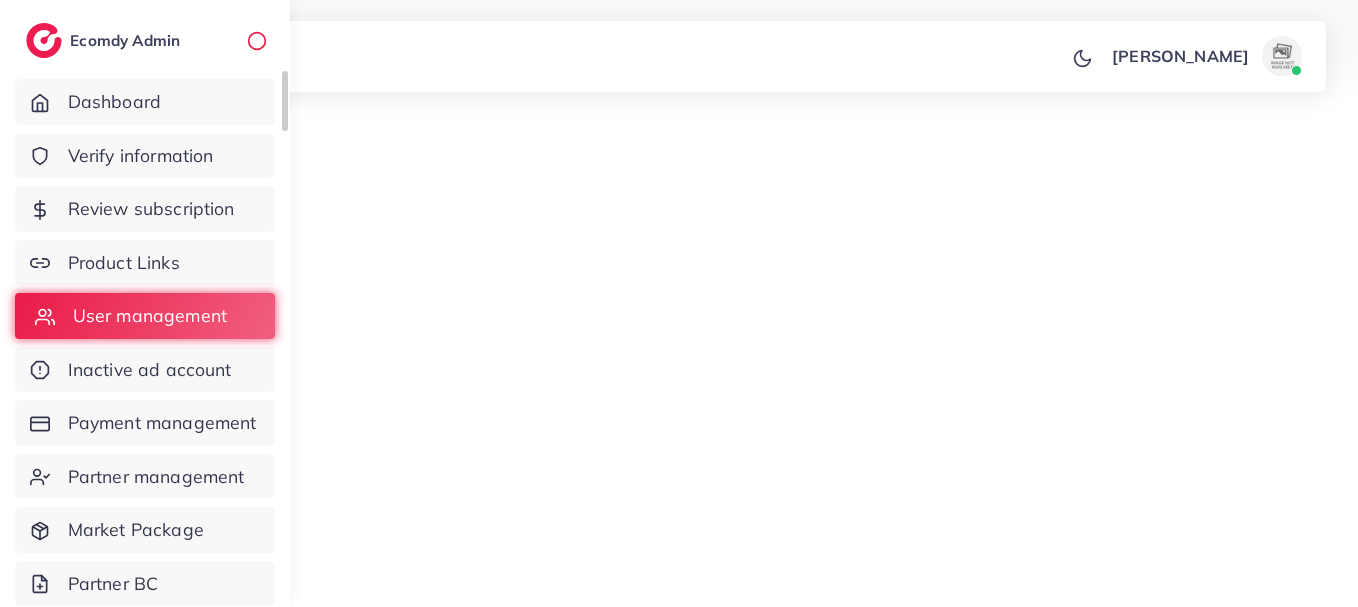 scroll, scrollTop: 0, scrollLeft: 0, axis: both 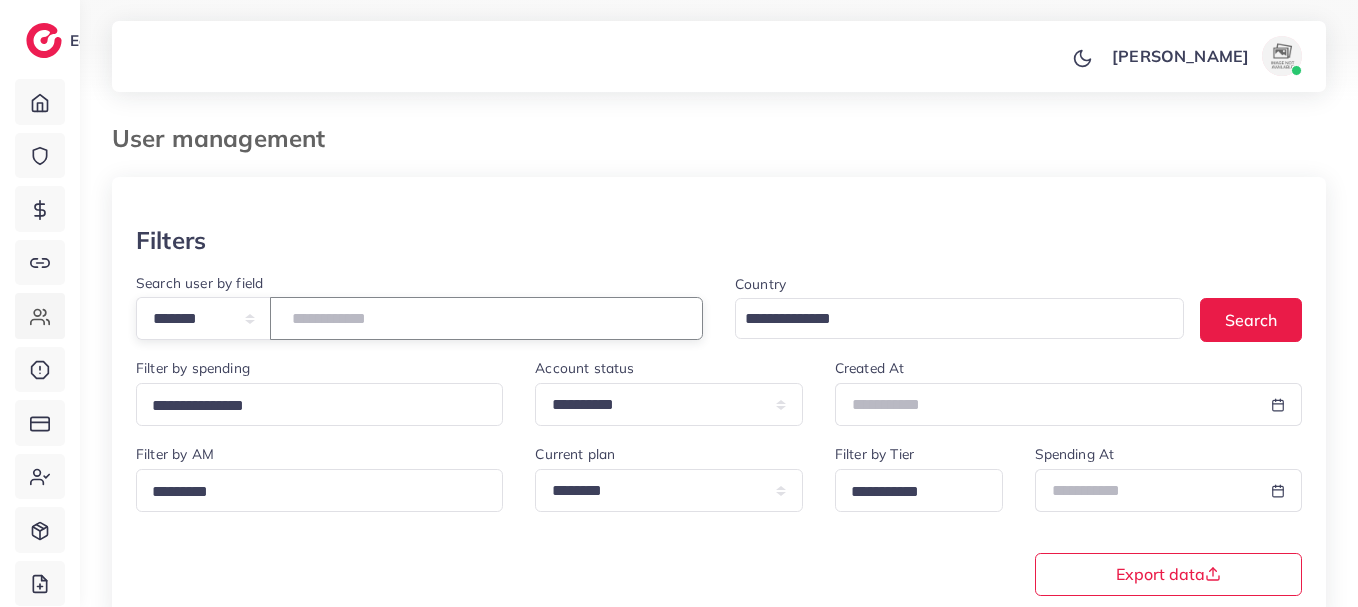 click at bounding box center (486, 318) 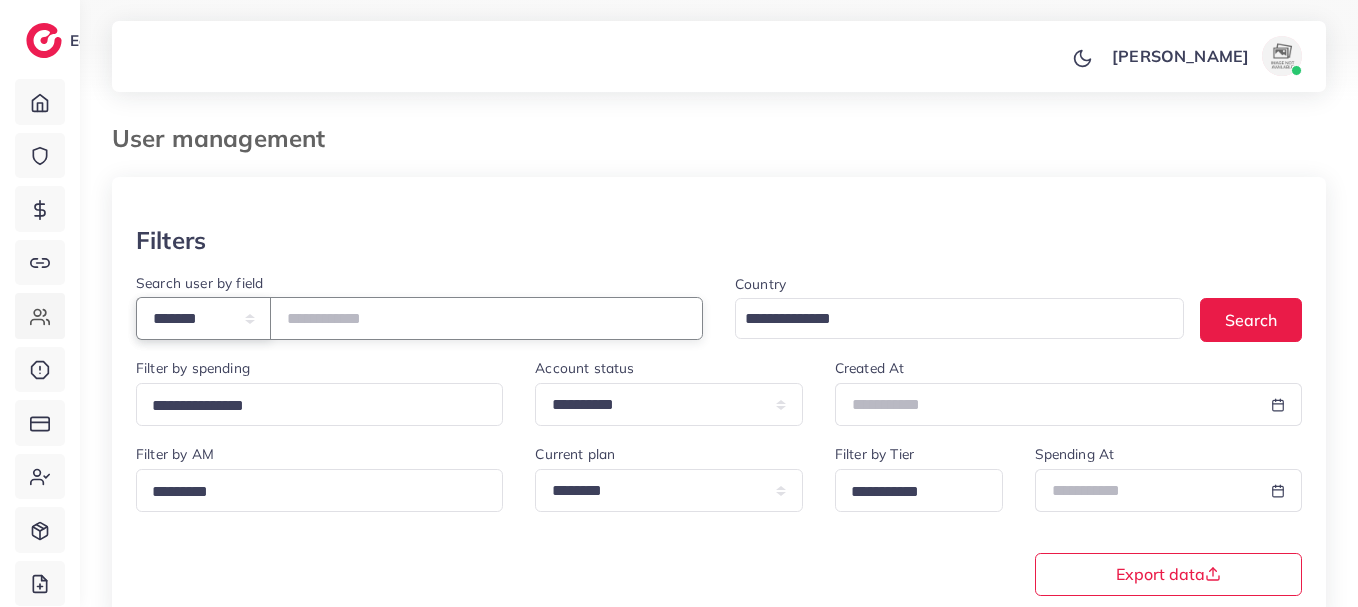 click on "**********" at bounding box center (203, 318) 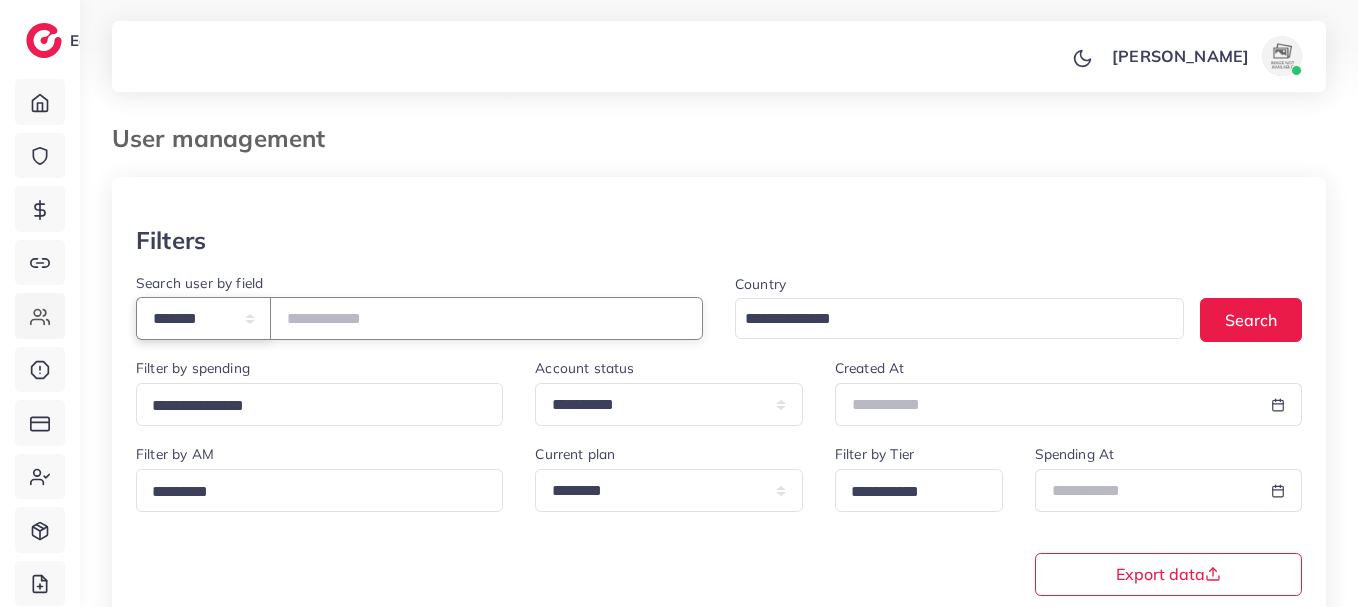 select on "*****" 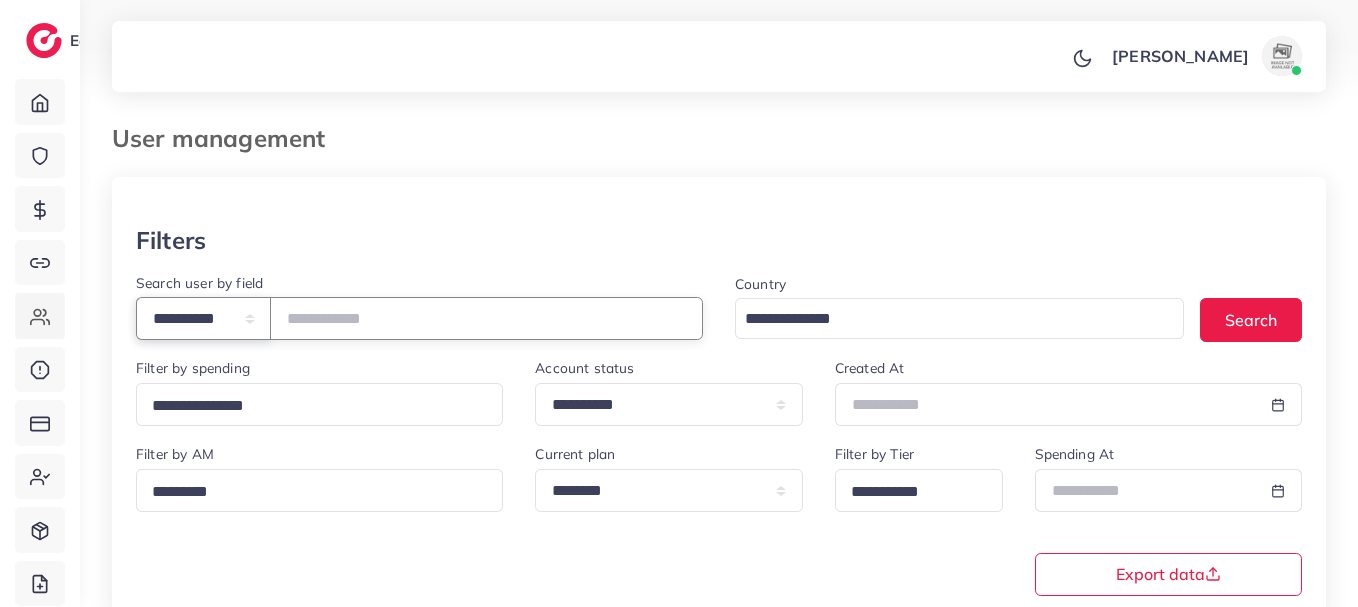 click on "**********" at bounding box center (203, 318) 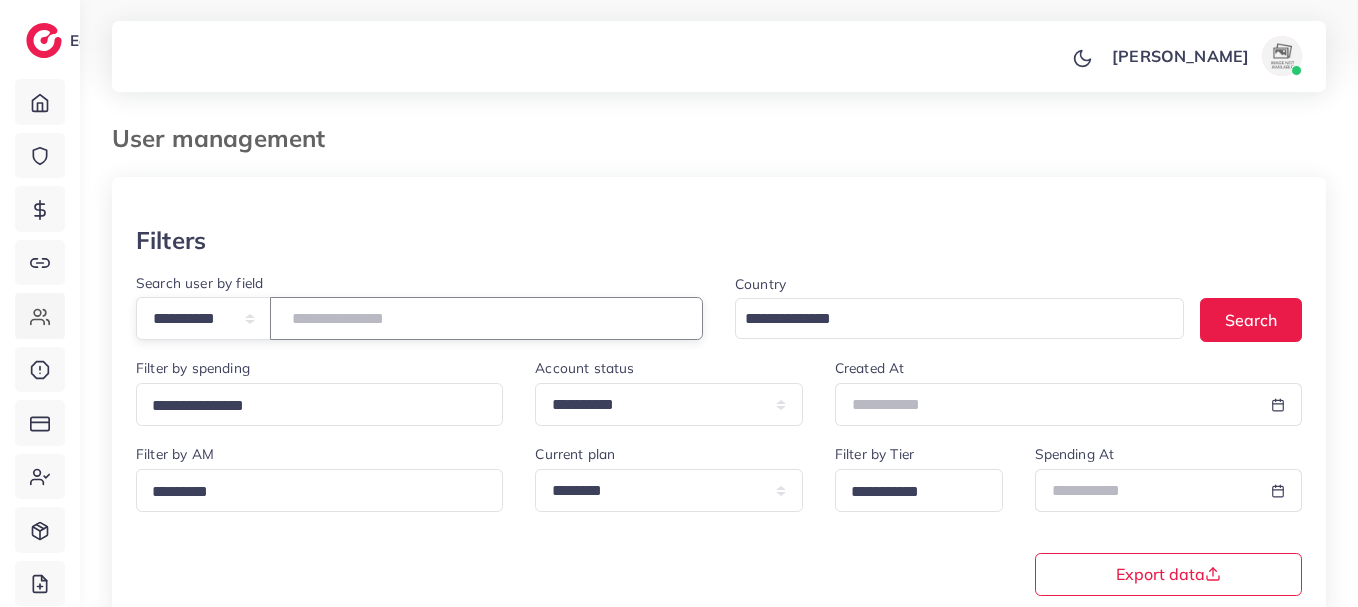 click at bounding box center [486, 318] 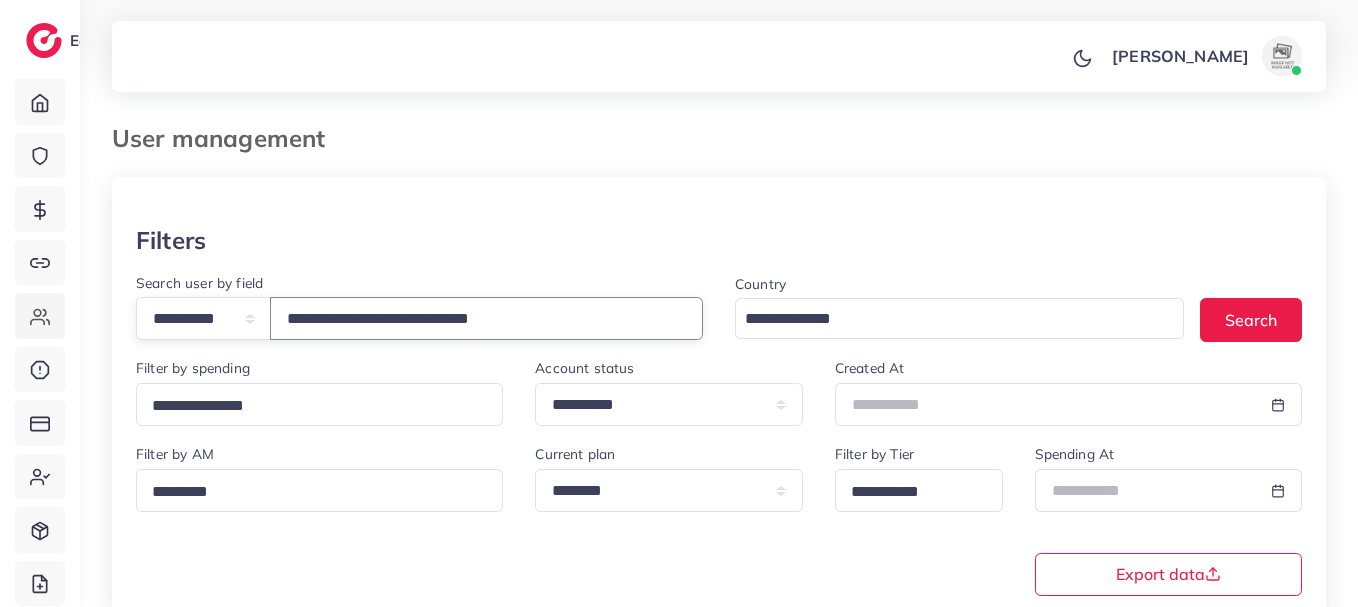 type on "**********" 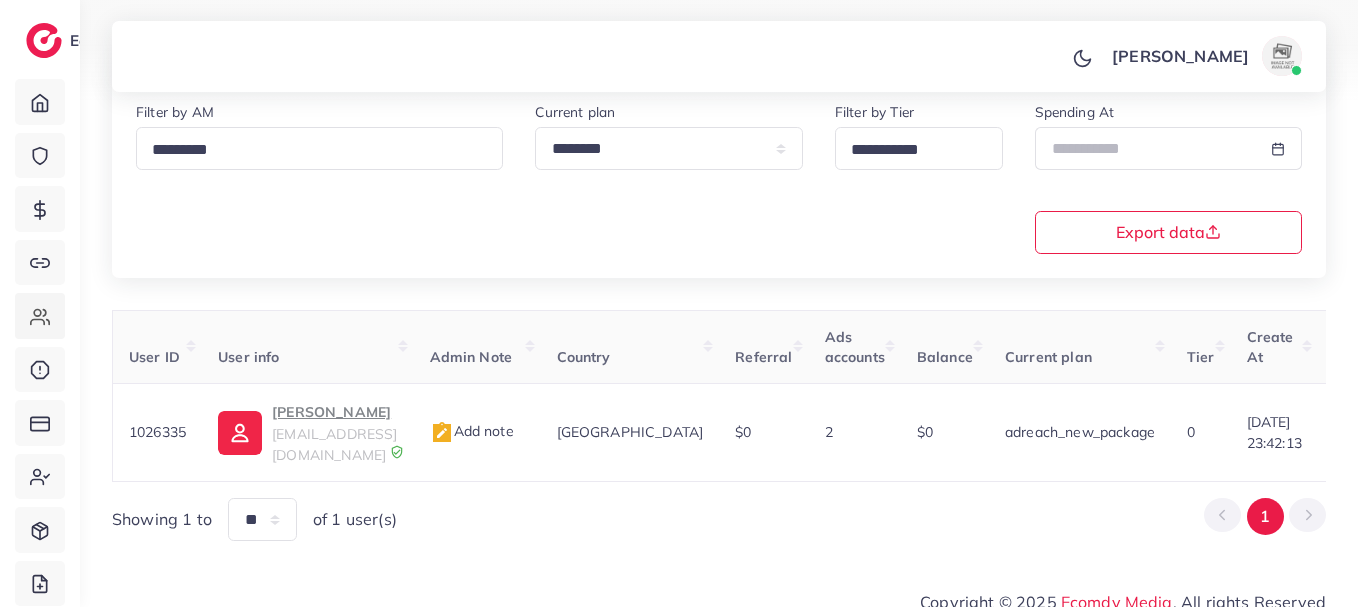 scroll, scrollTop: 350, scrollLeft: 0, axis: vertical 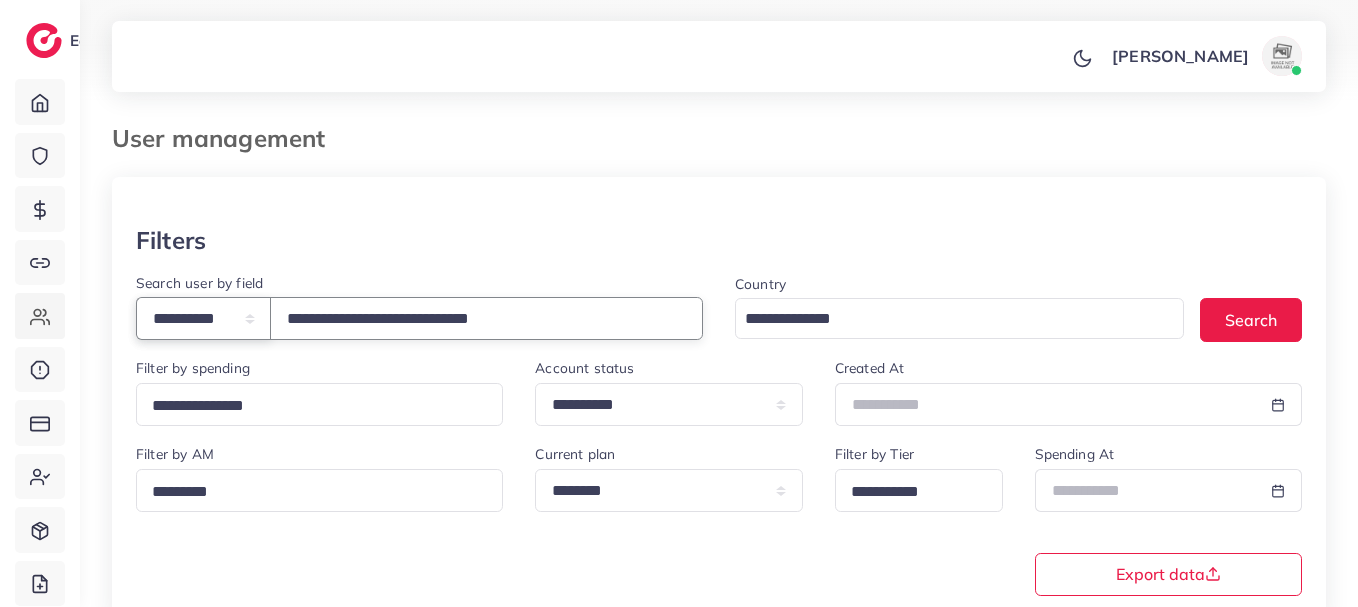 click on "**********" at bounding box center (203, 318) 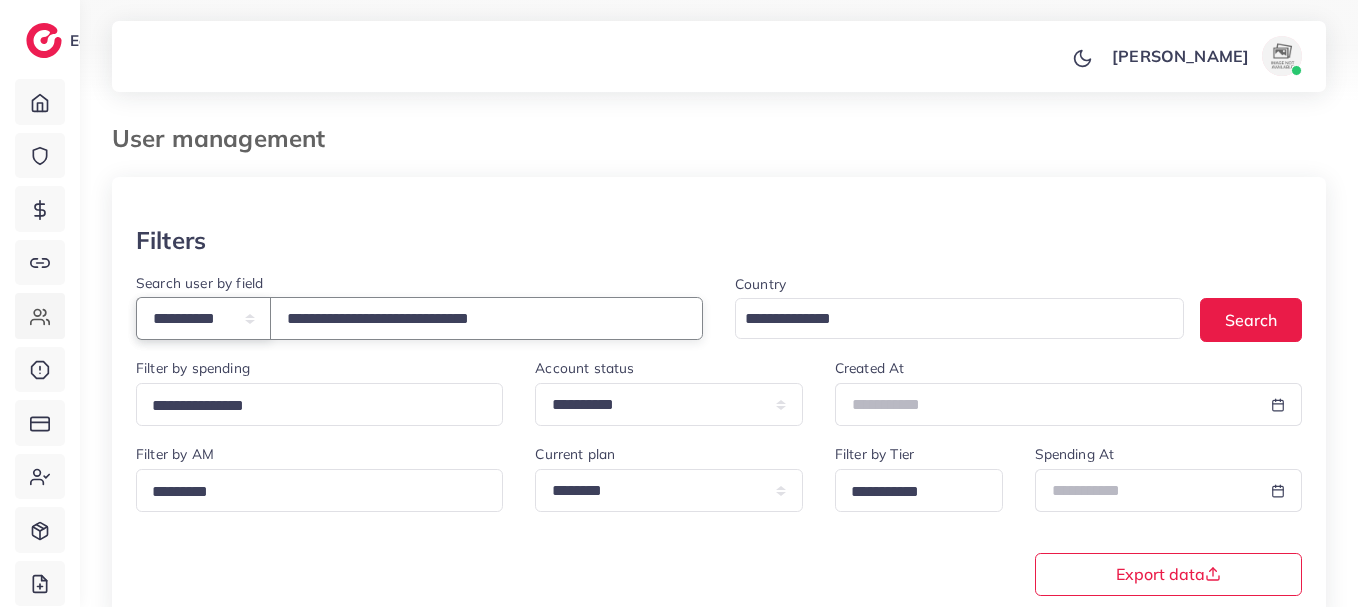 select on "**********" 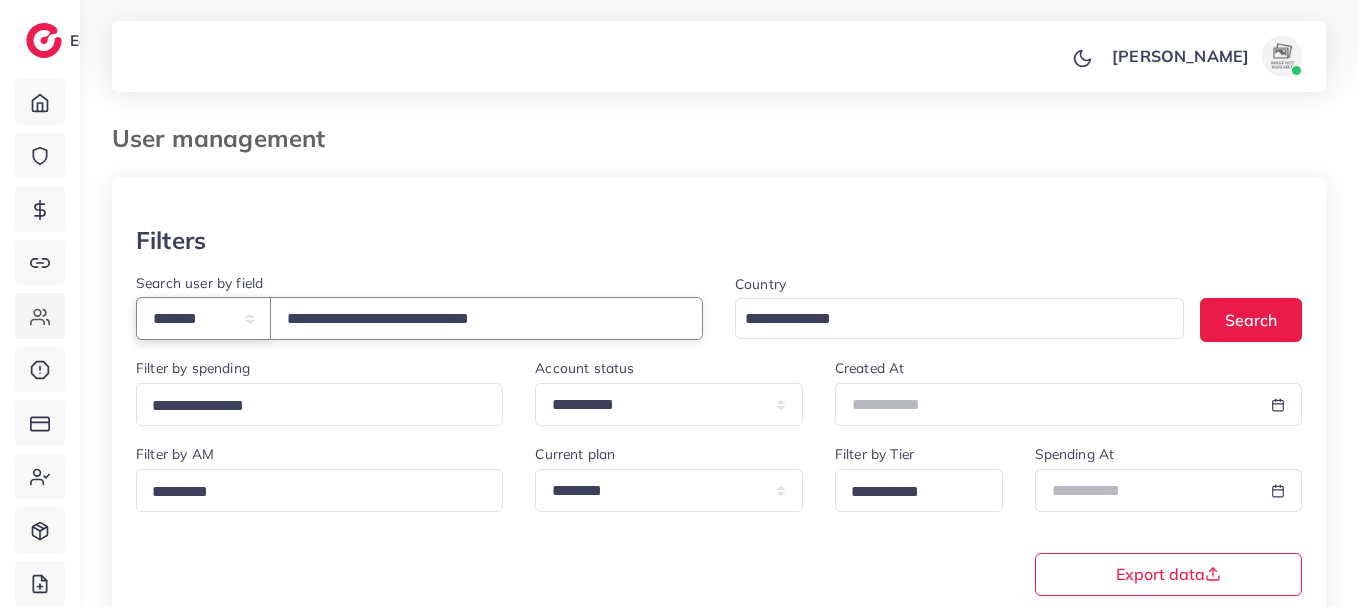 click on "**********" at bounding box center (203, 318) 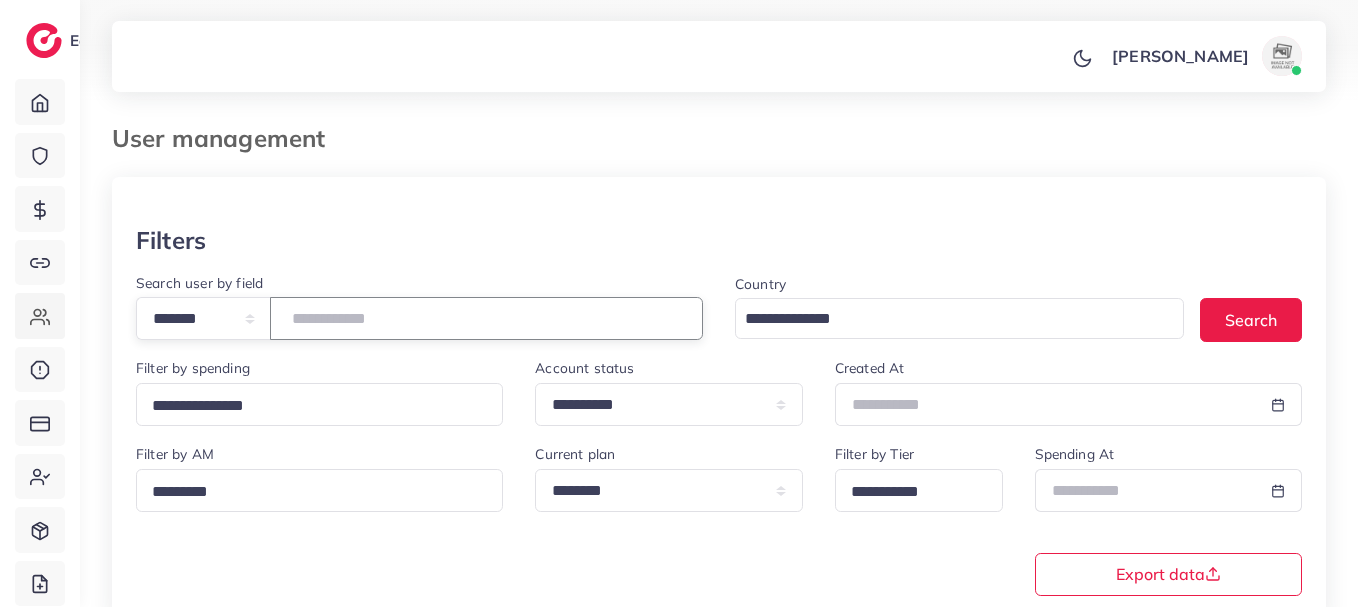 click on "**********" at bounding box center [486, 318] 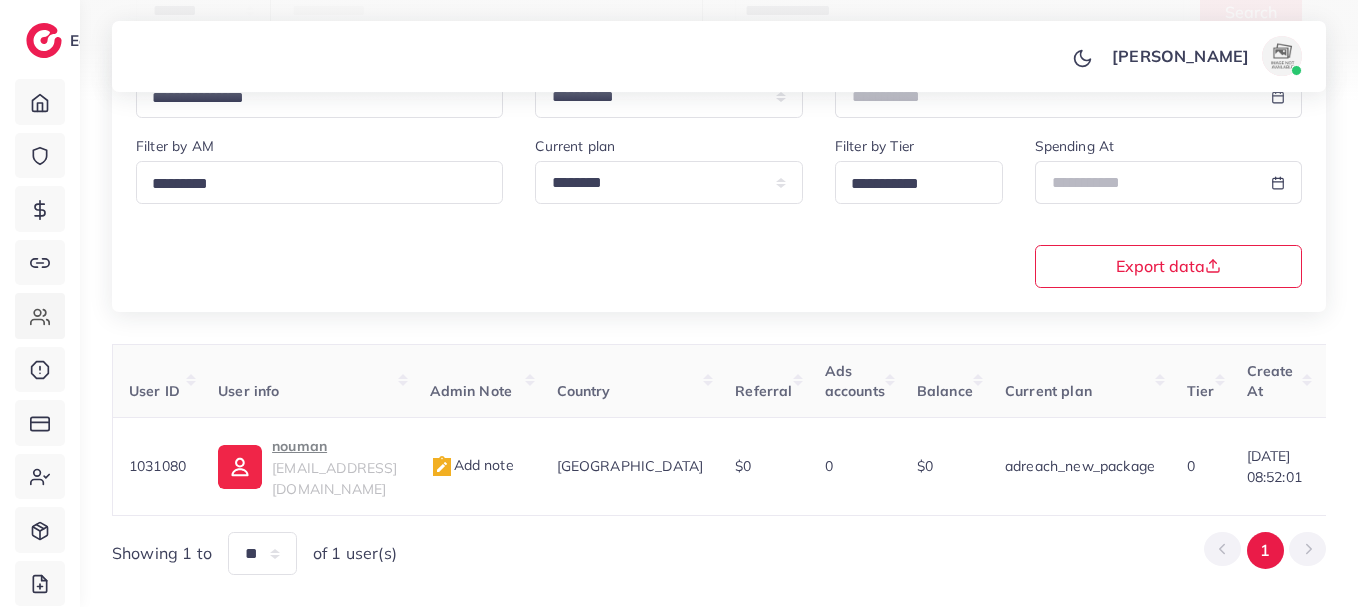 scroll, scrollTop: 344, scrollLeft: 0, axis: vertical 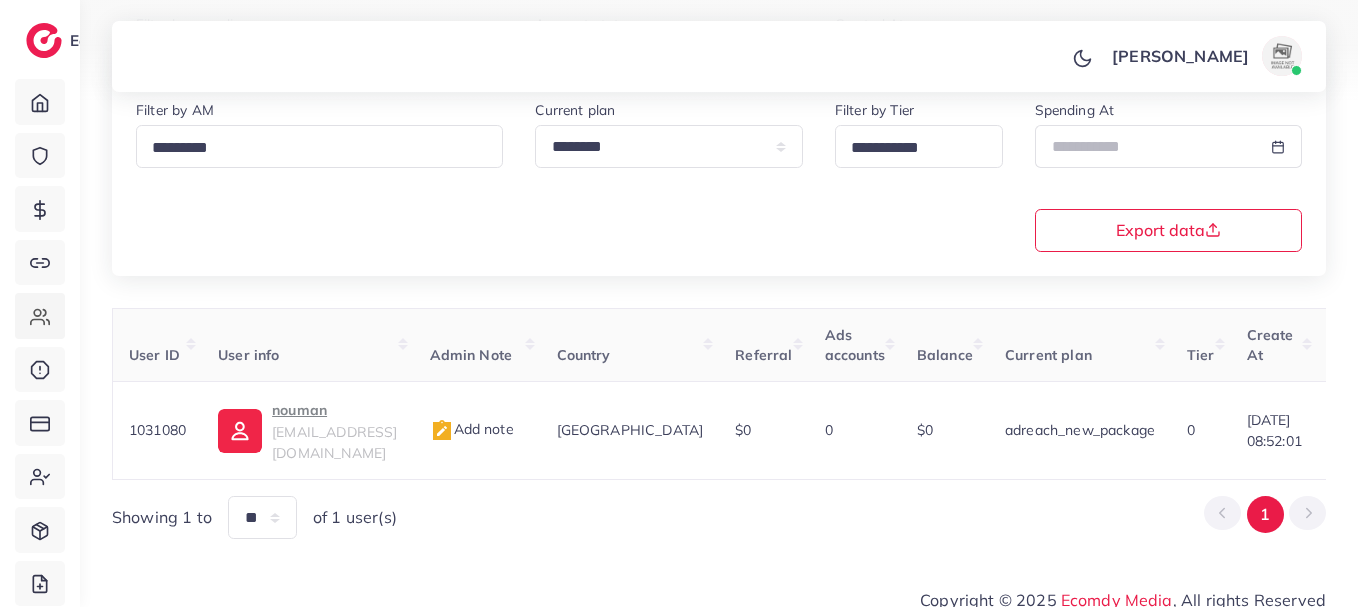 type on "*******" 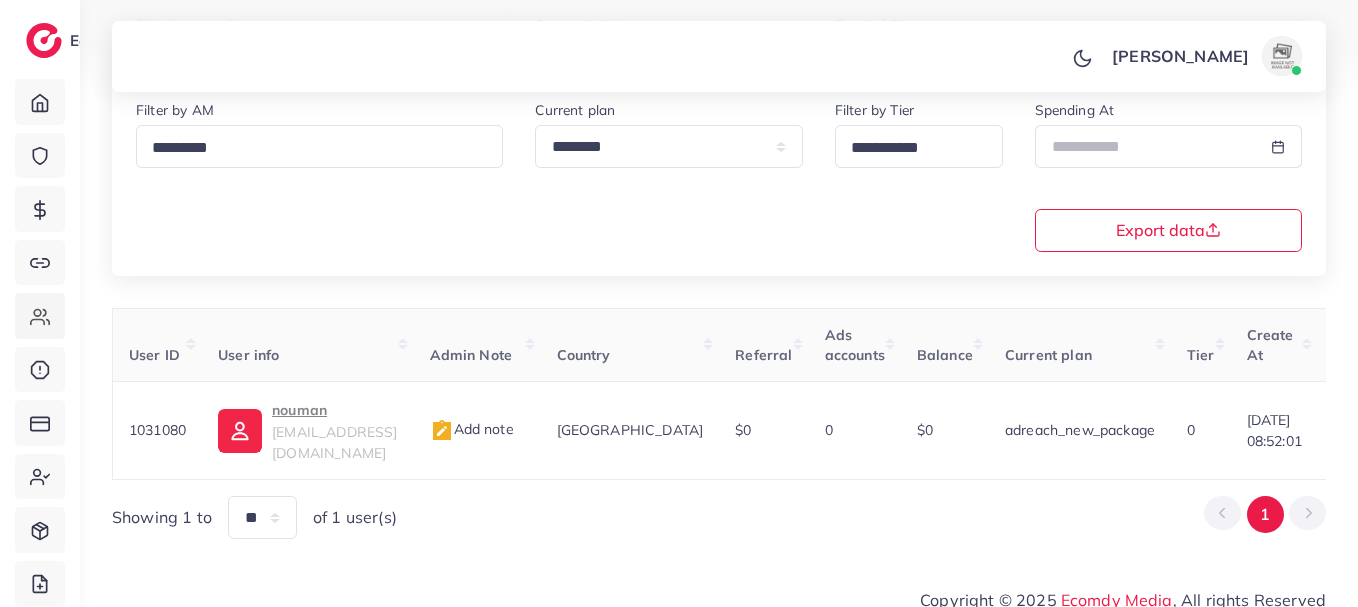 scroll, scrollTop: 0, scrollLeft: 0, axis: both 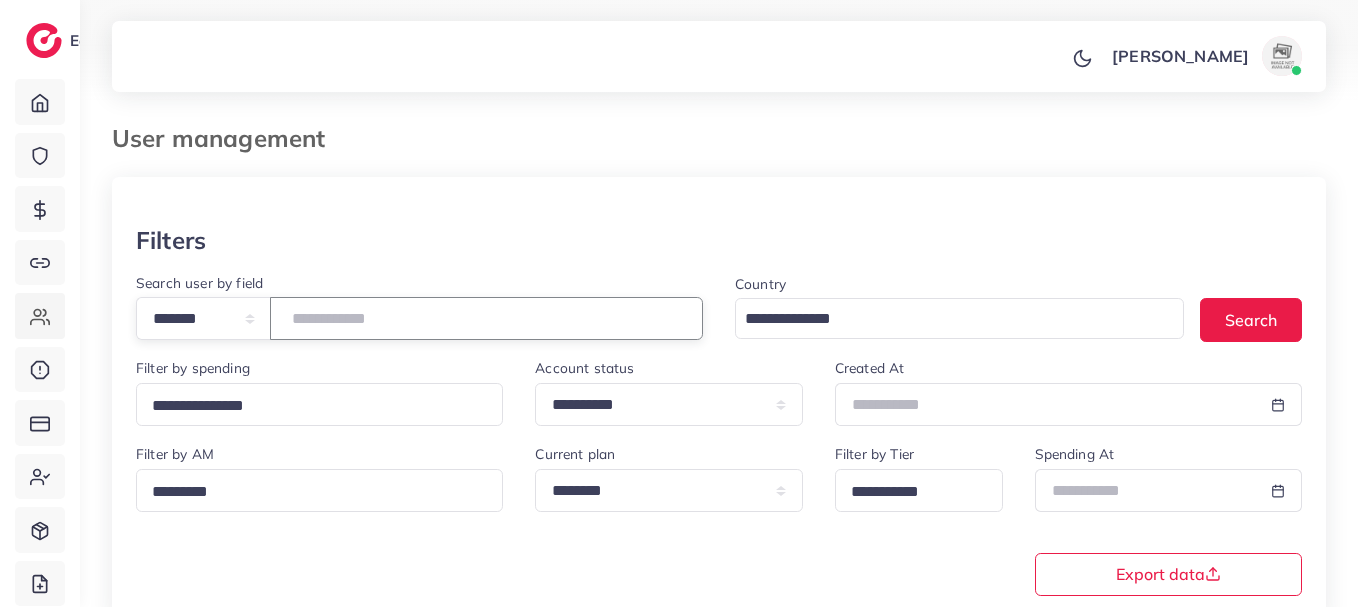 drag, startPoint x: 405, startPoint y: 311, endPoint x: 282, endPoint y: 319, distance: 123.25989 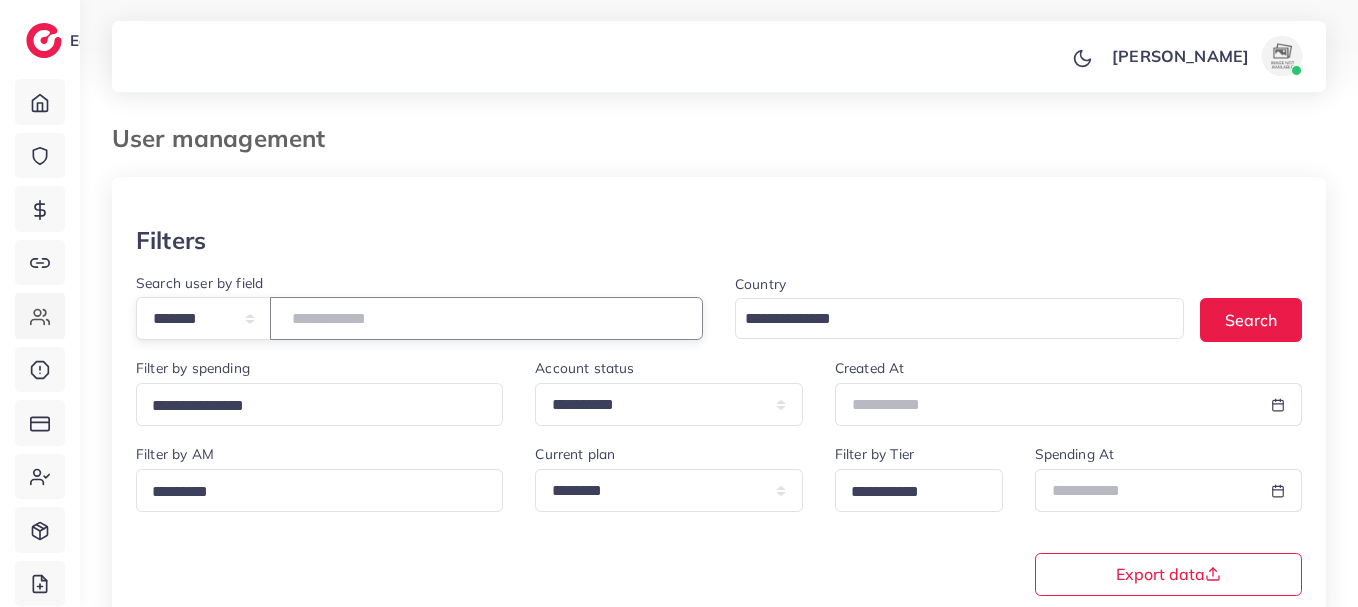paste on "*******" 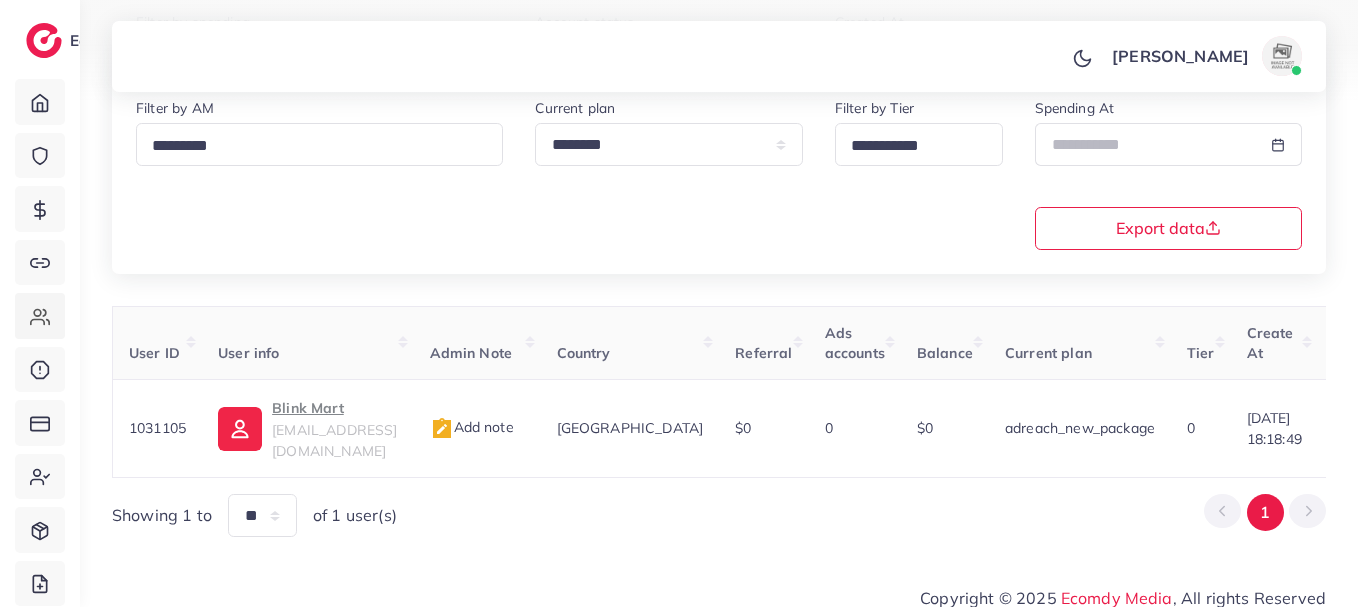scroll, scrollTop: 350, scrollLeft: 0, axis: vertical 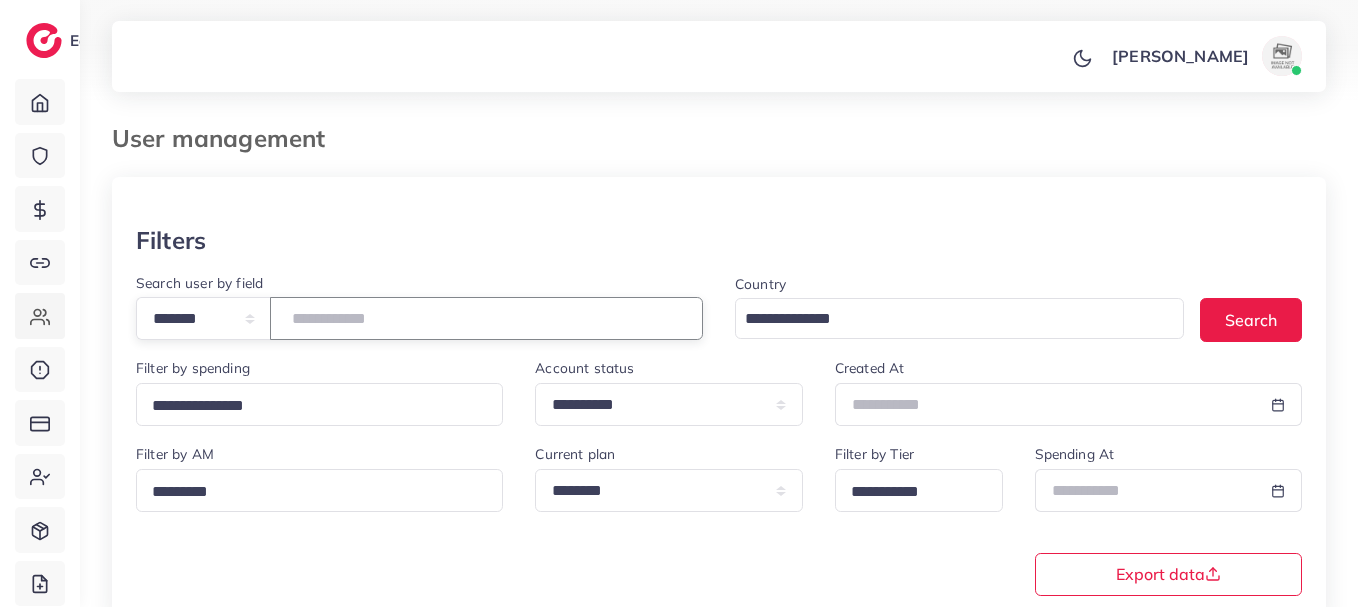 drag, startPoint x: 414, startPoint y: 314, endPoint x: 289, endPoint y: 322, distance: 125.25574 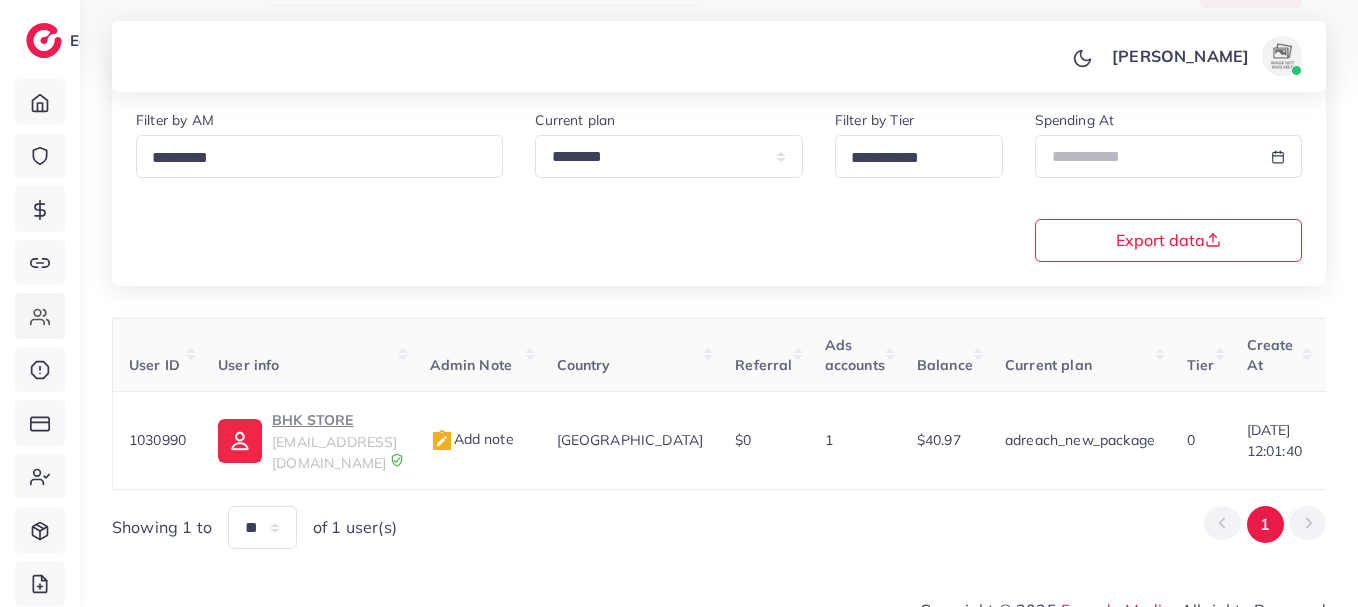 scroll, scrollTop: 336, scrollLeft: 0, axis: vertical 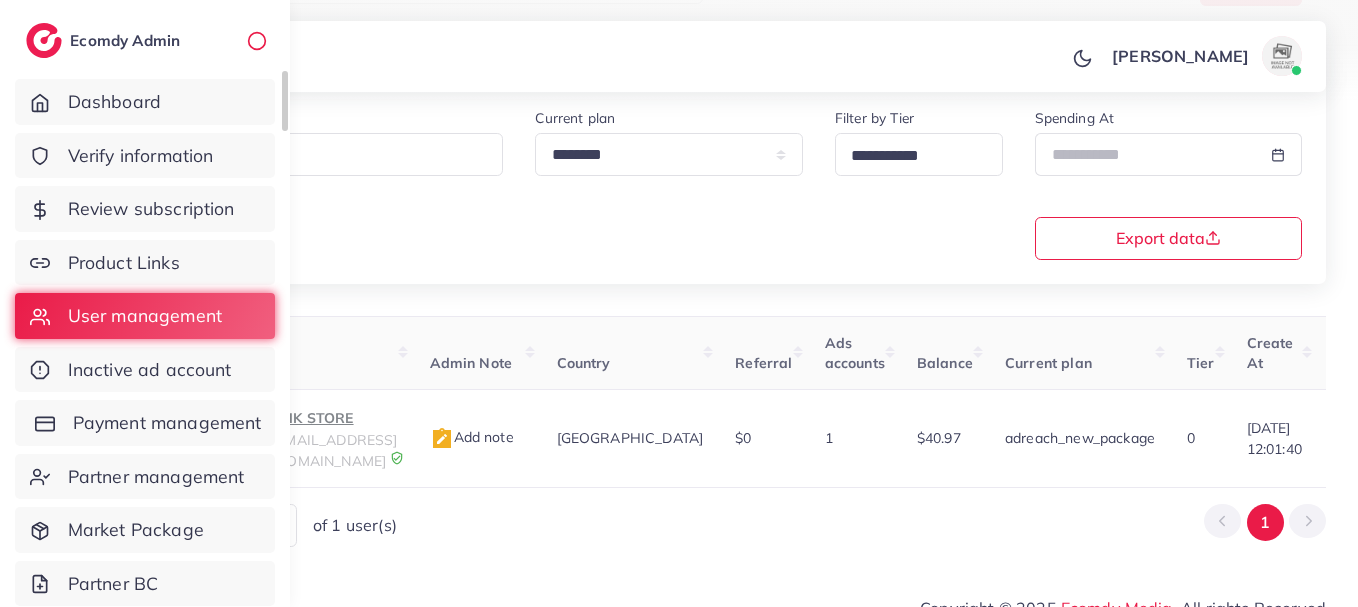 type on "*******" 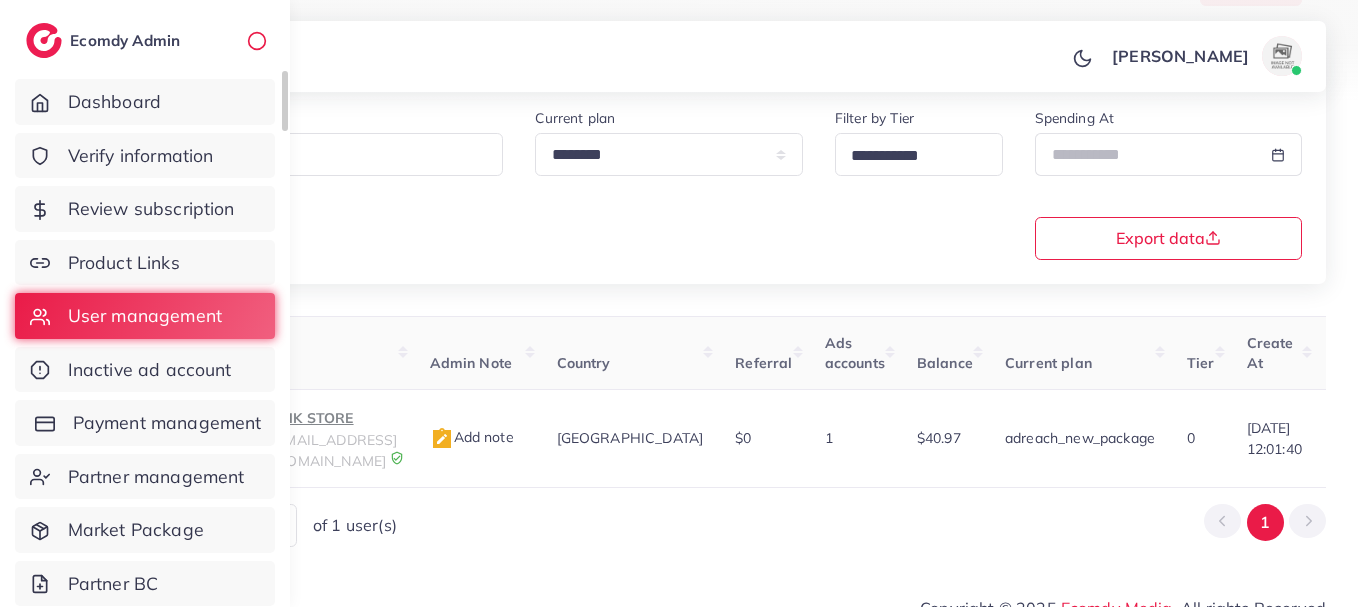 click on "Payment management" at bounding box center [167, 423] 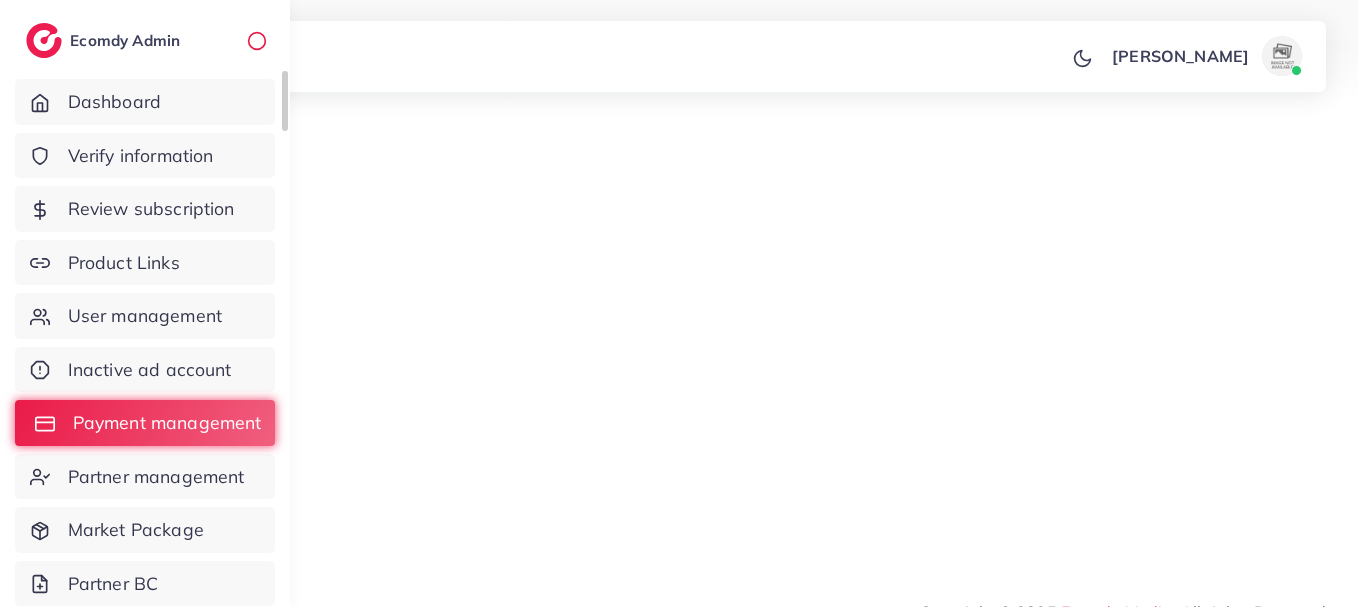 scroll, scrollTop: 0, scrollLeft: 0, axis: both 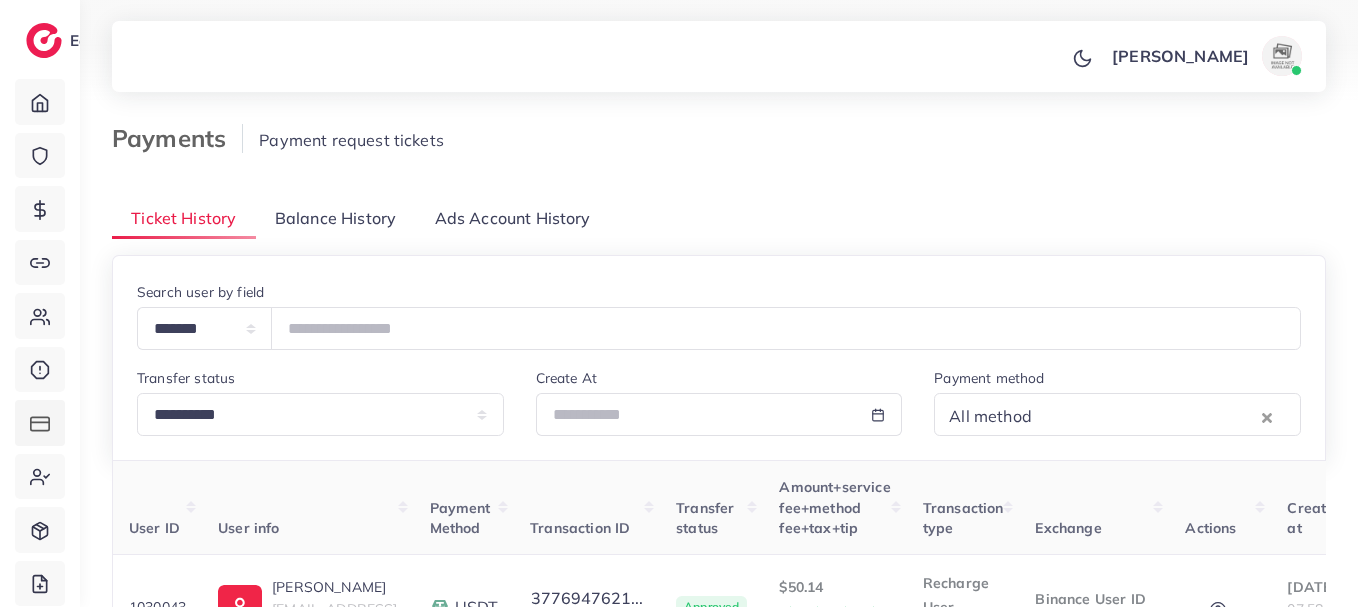 click on "Balance History" at bounding box center [335, 218] 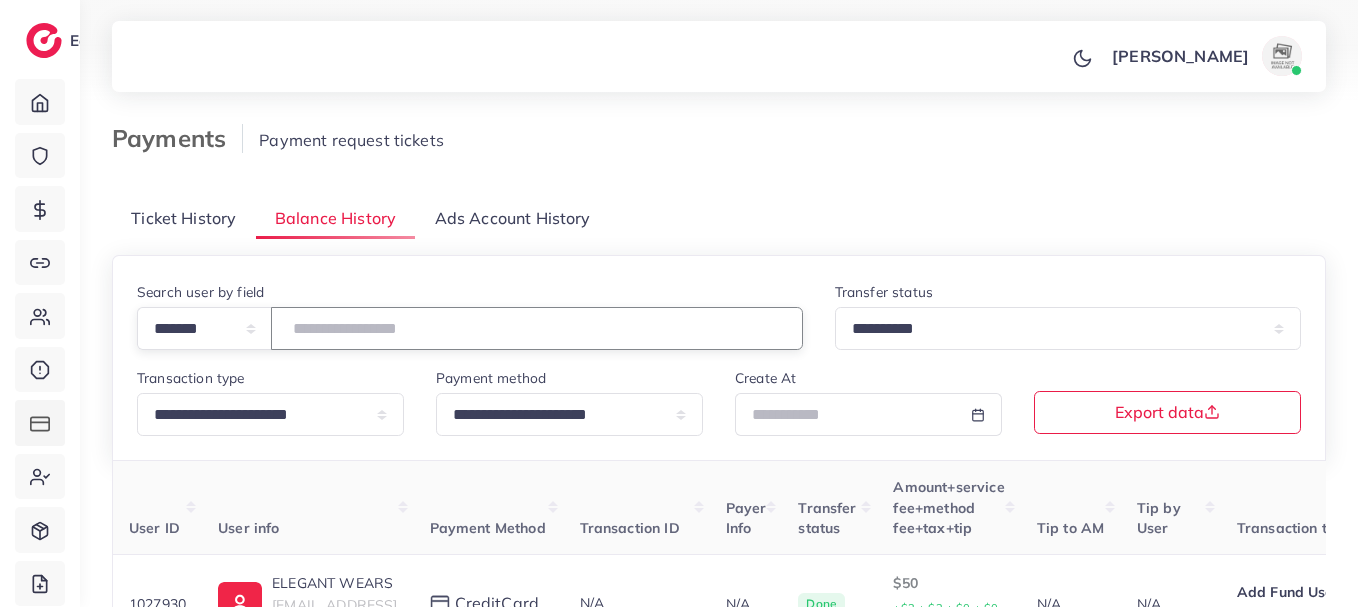 click at bounding box center [537, 328] 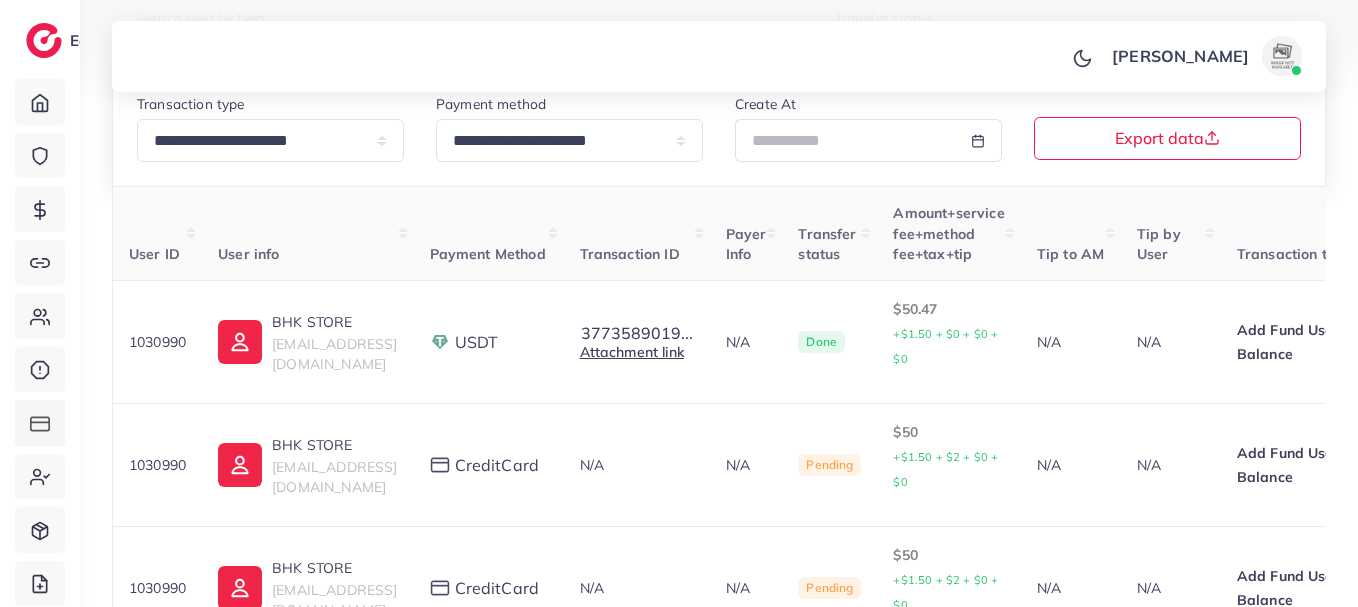 scroll, scrollTop: 342, scrollLeft: 0, axis: vertical 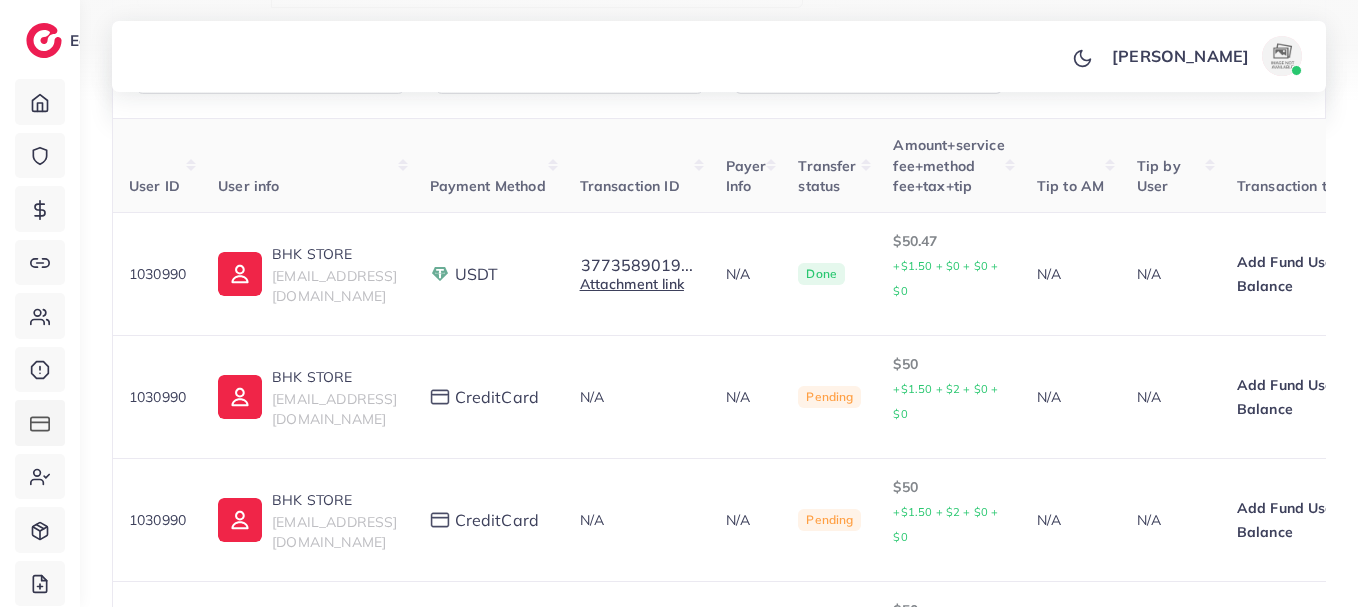 type on "*******" 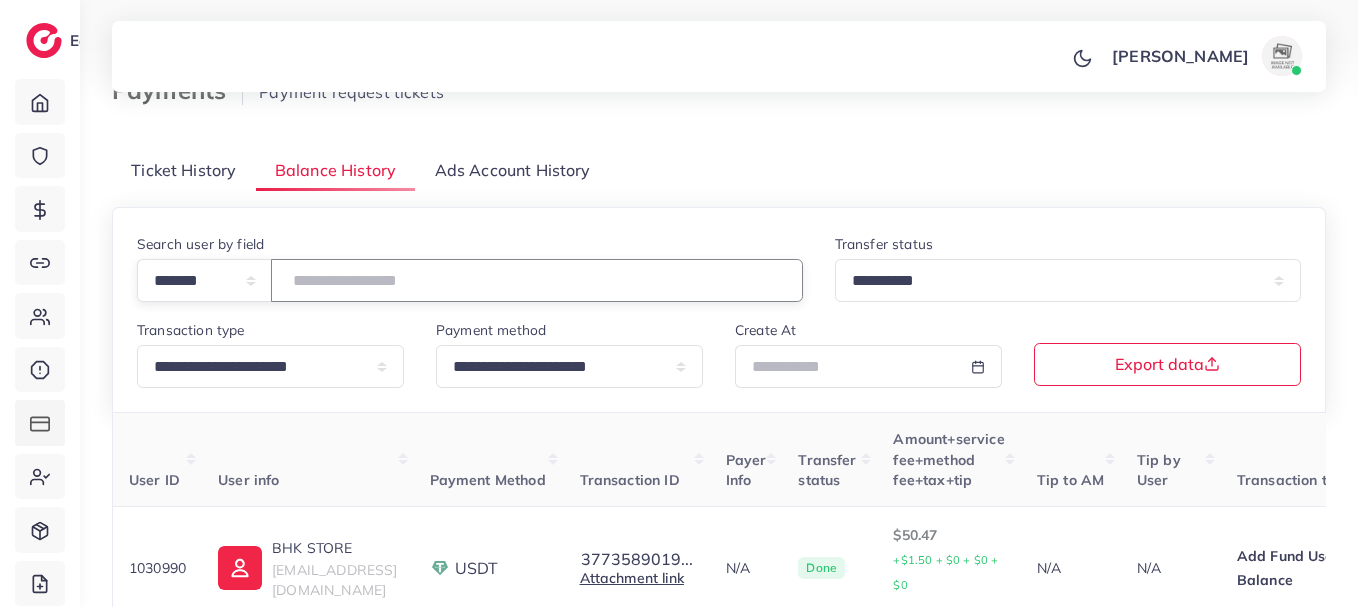 scroll, scrollTop: 0, scrollLeft: 0, axis: both 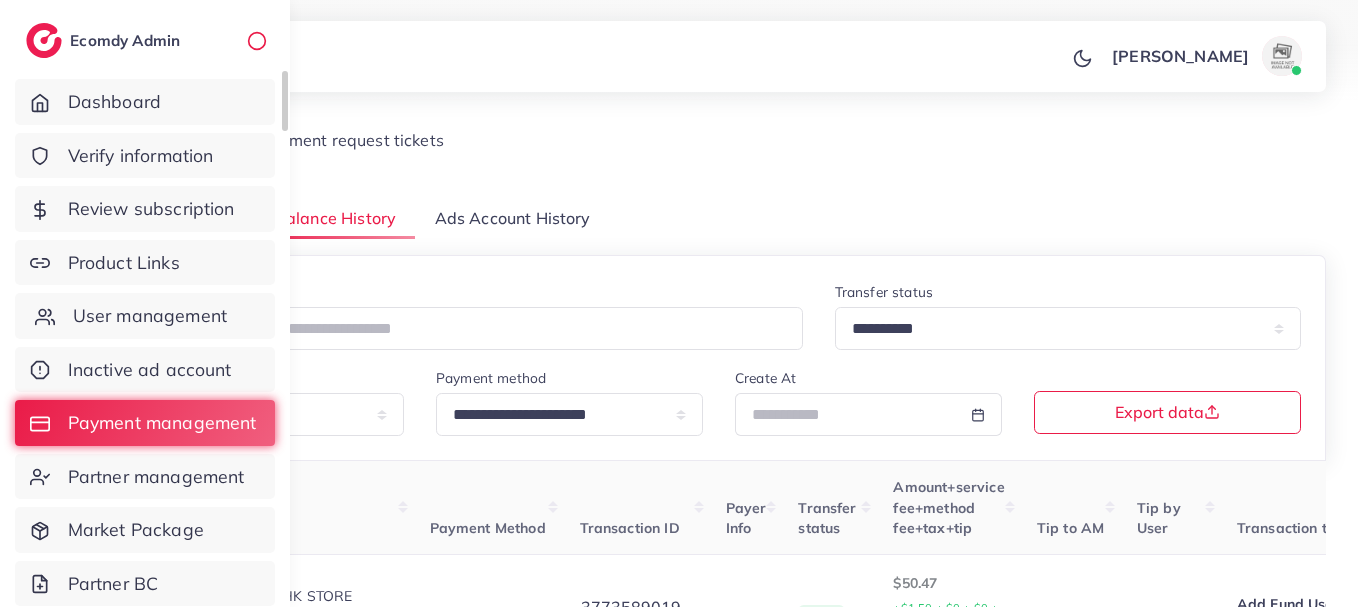 click on "User management" at bounding box center (145, 316) 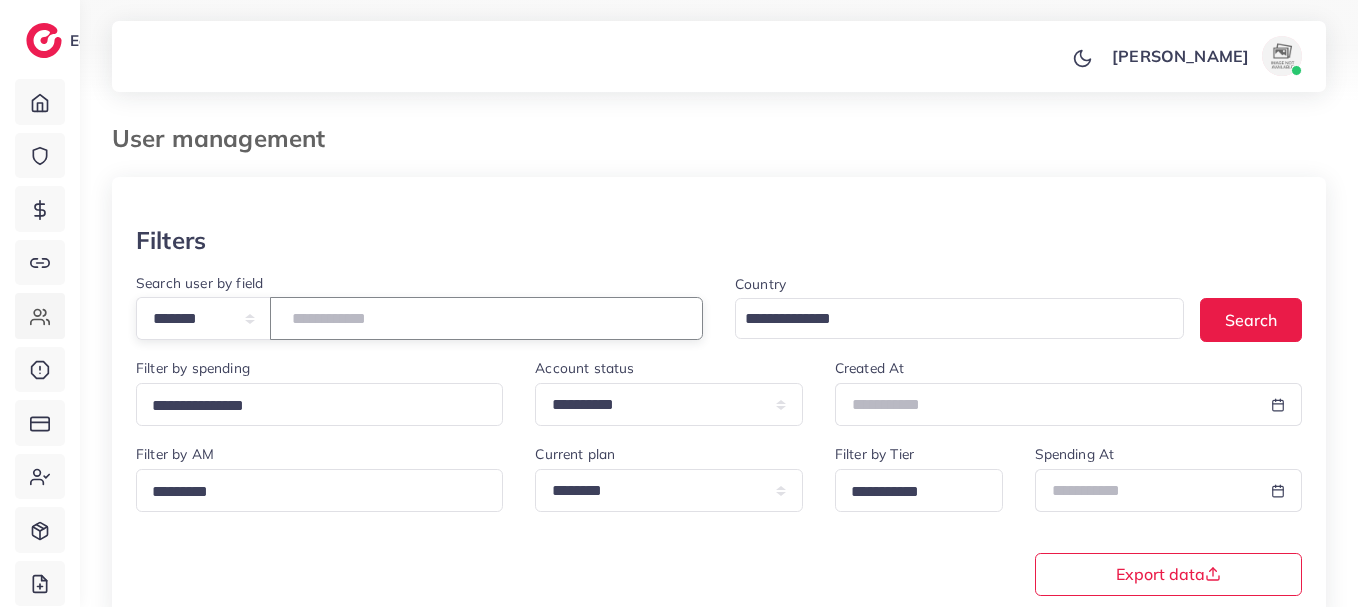 click at bounding box center (486, 318) 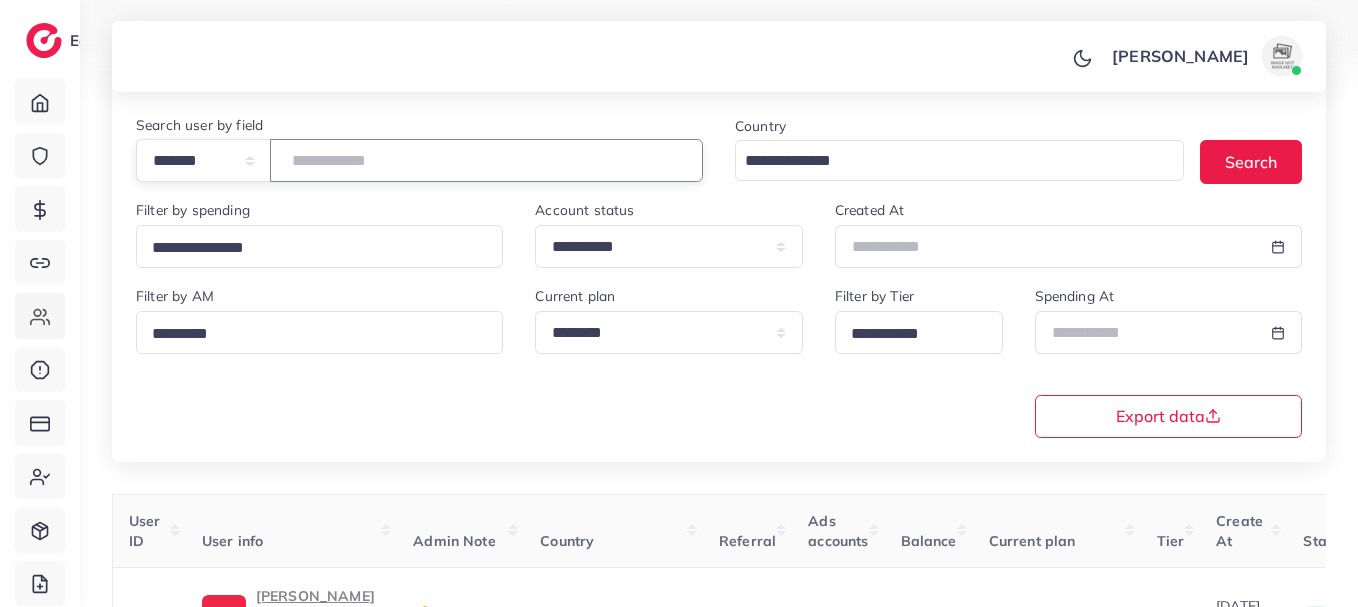 scroll, scrollTop: 350, scrollLeft: 0, axis: vertical 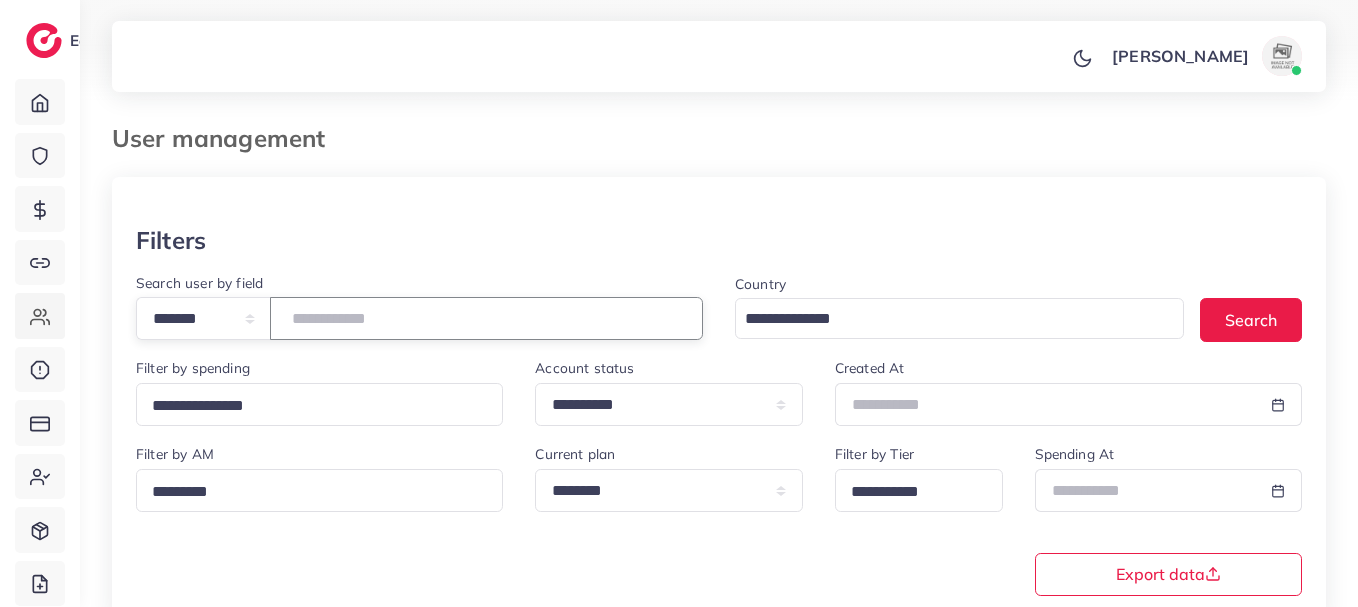 drag, startPoint x: 426, startPoint y: 304, endPoint x: 259, endPoint y: 320, distance: 167.76471 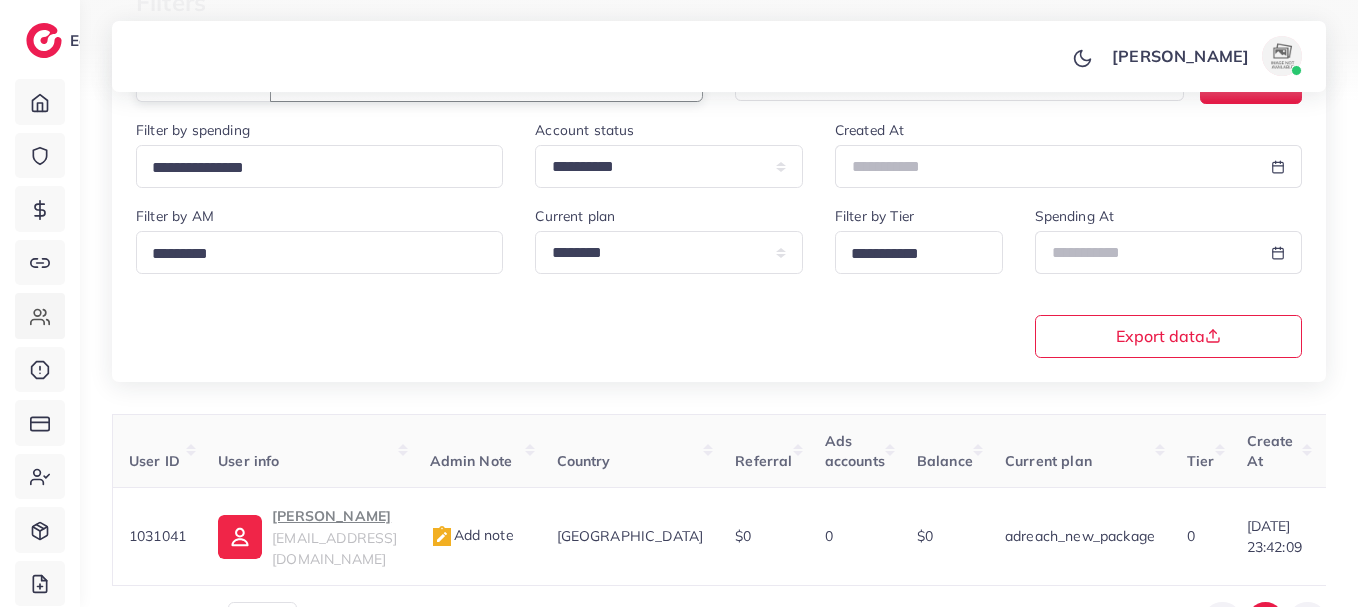scroll, scrollTop: 274, scrollLeft: 0, axis: vertical 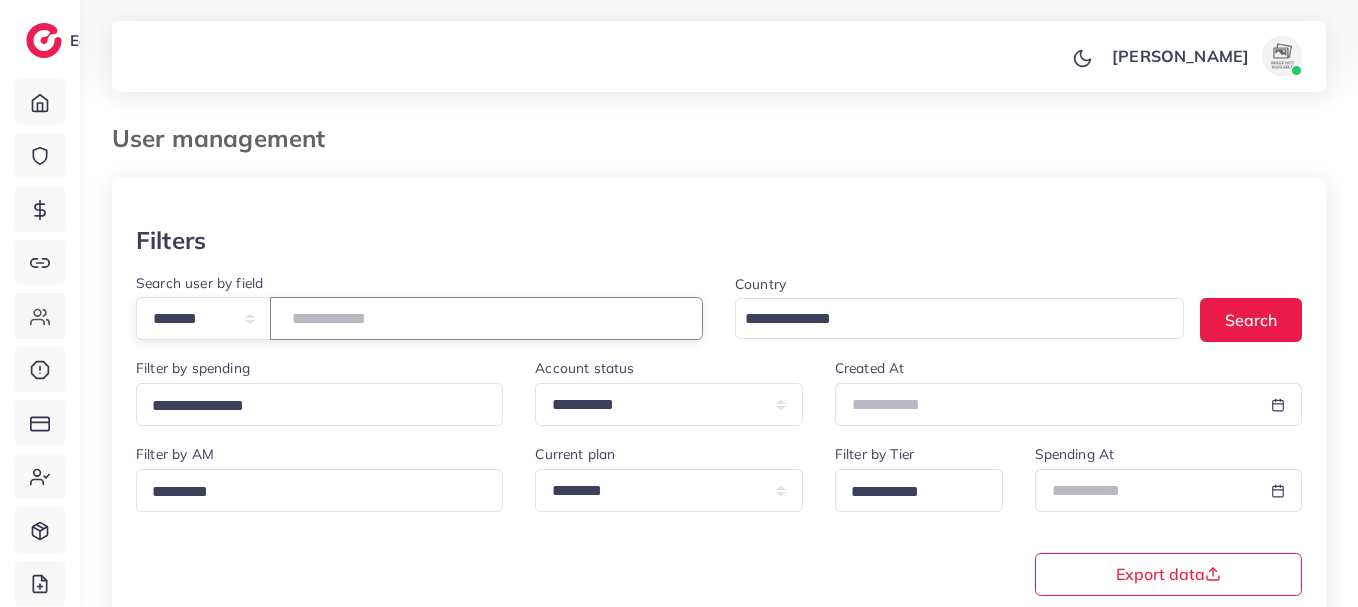 drag, startPoint x: 396, startPoint y: 325, endPoint x: 293, endPoint y: 324, distance: 103.00485 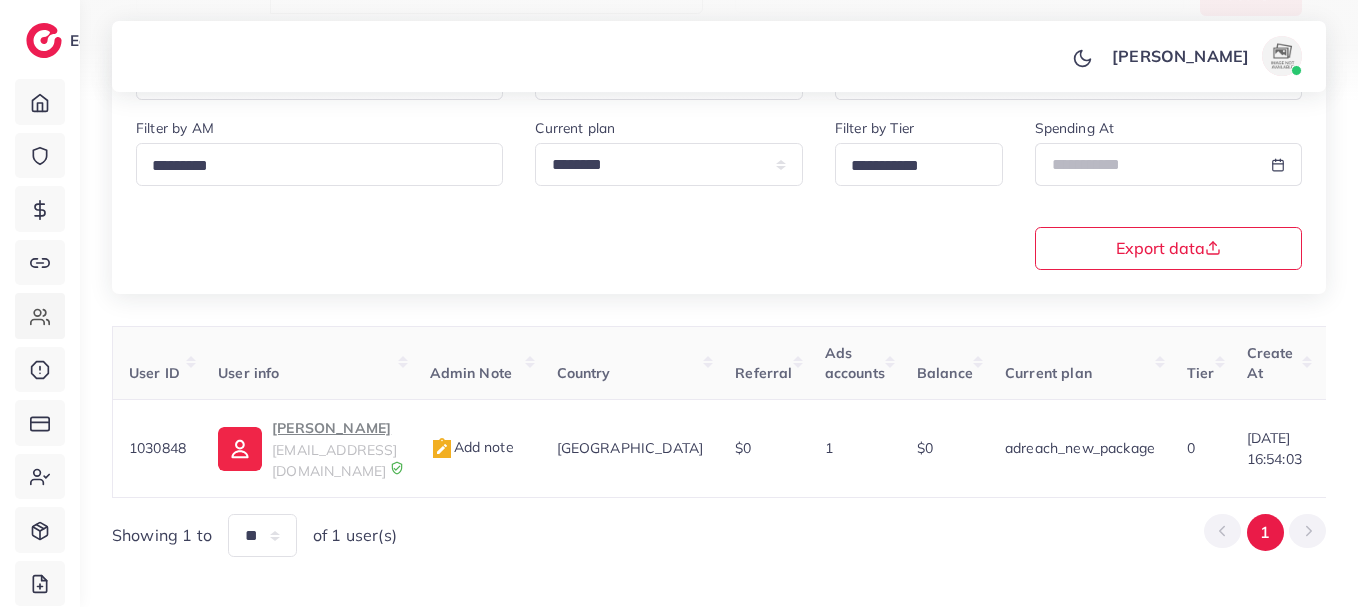 scroll, scrollTop: 350, scrollLeft: 0, axis: vertical 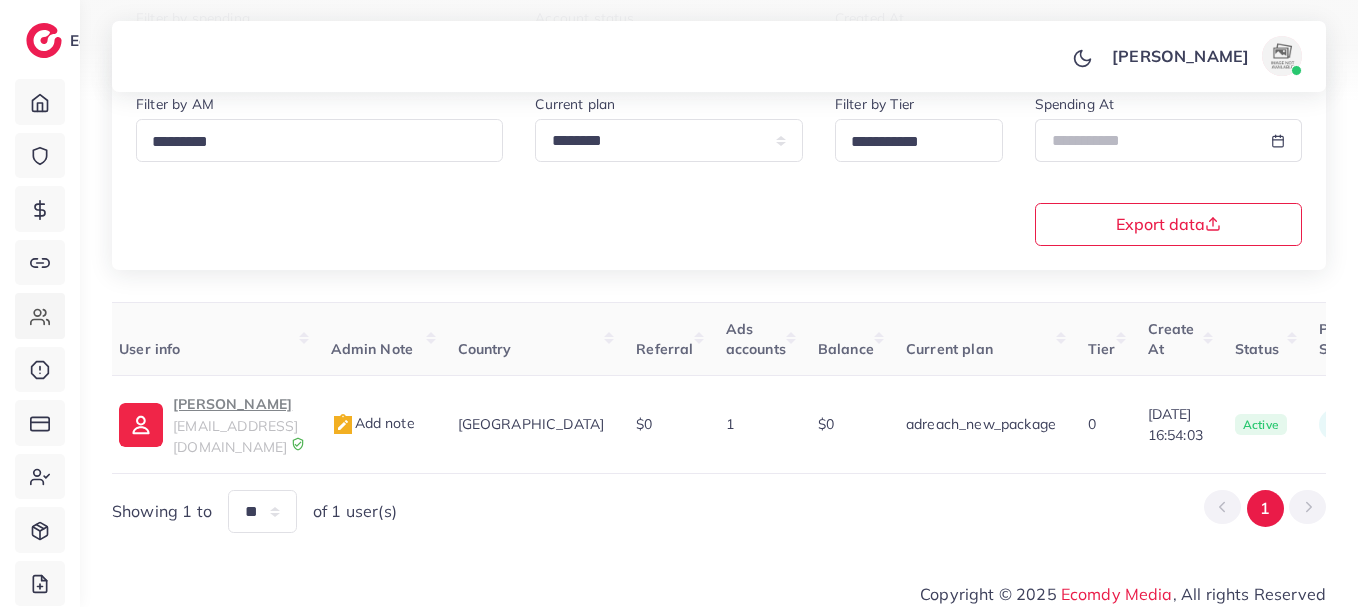 type on "*******" 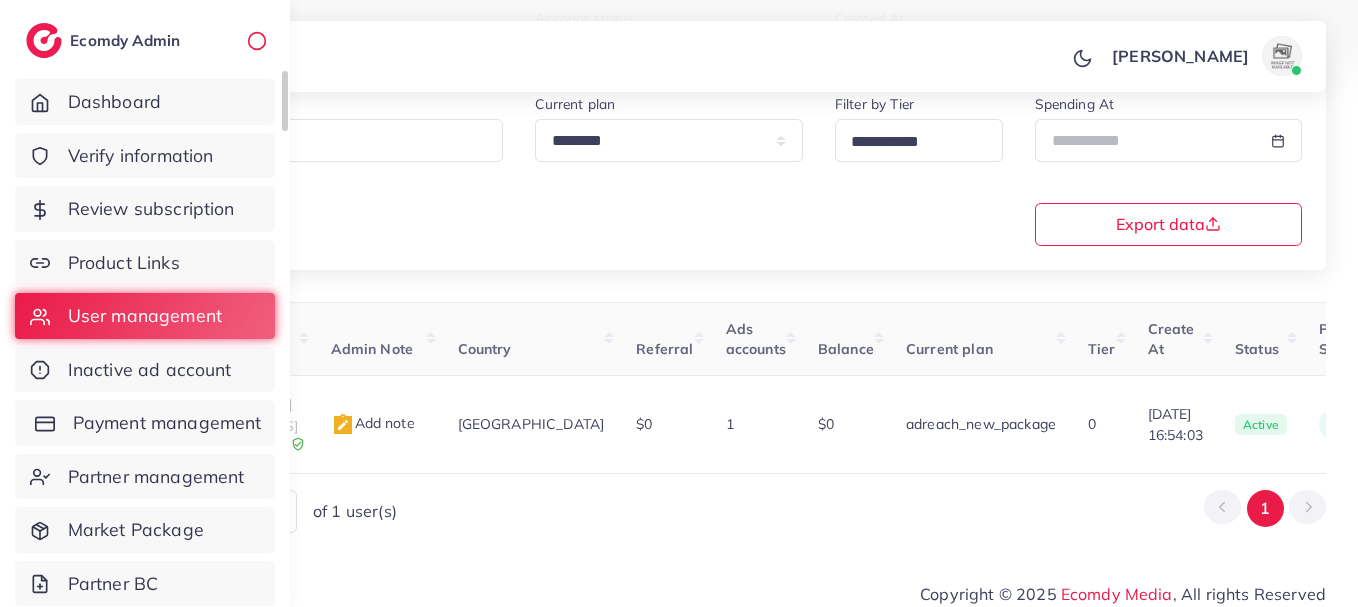 click on "Payment management" at bounding box center (145, 423) 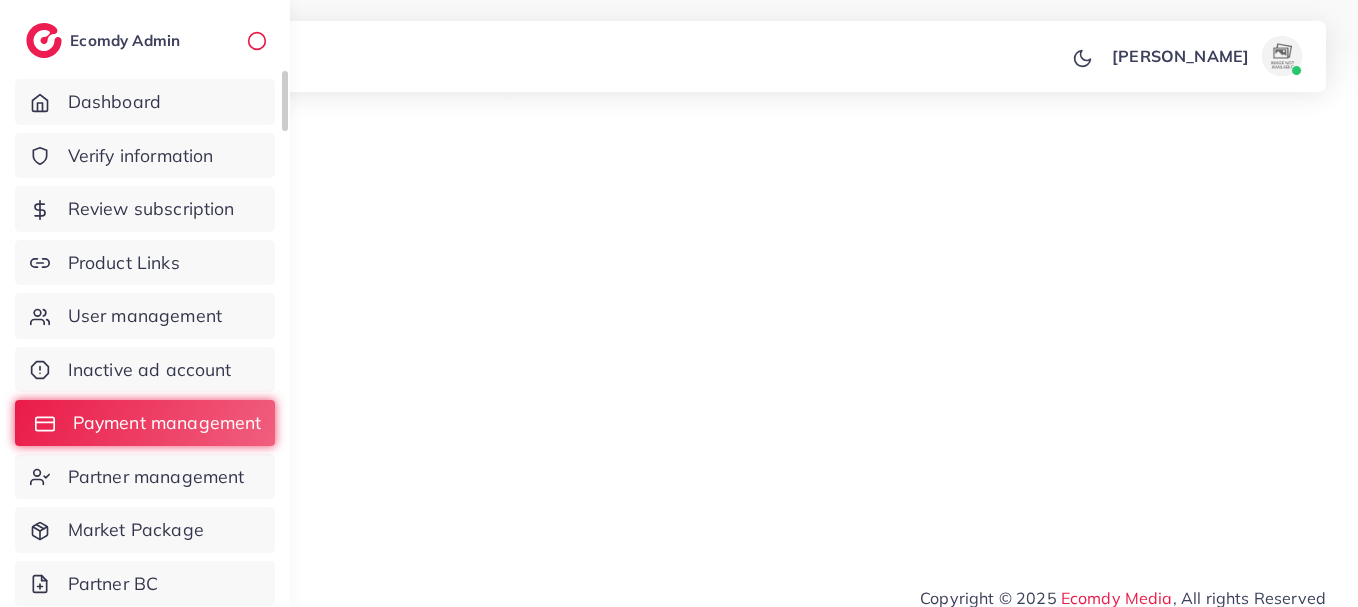 scroll, scrollTop: 0, scrollLeft: 0, axis: both 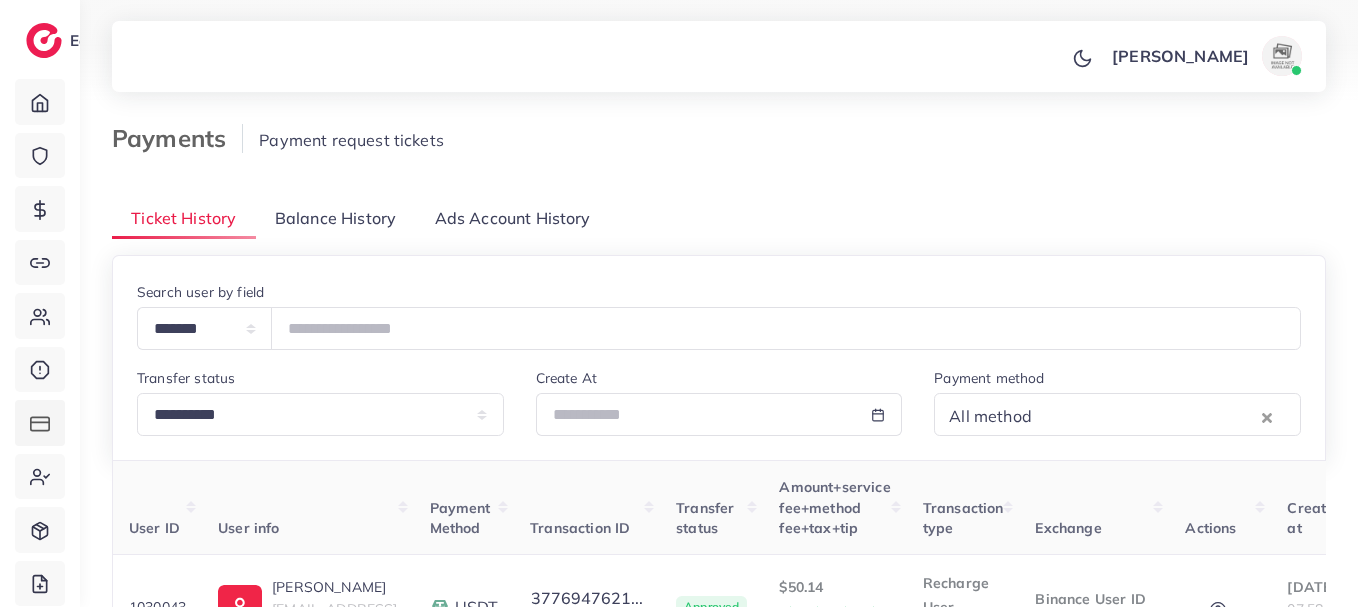 click on "Balance History" at bounding box center (335, 218) 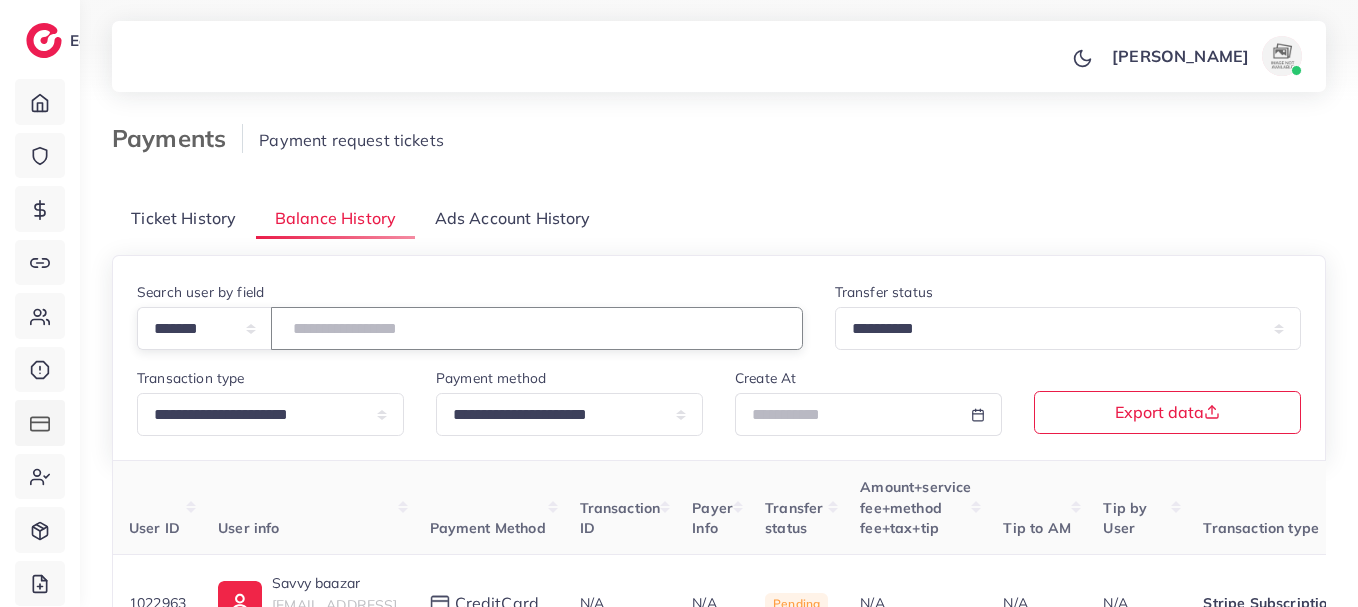 click at bounding box center [537, 328] 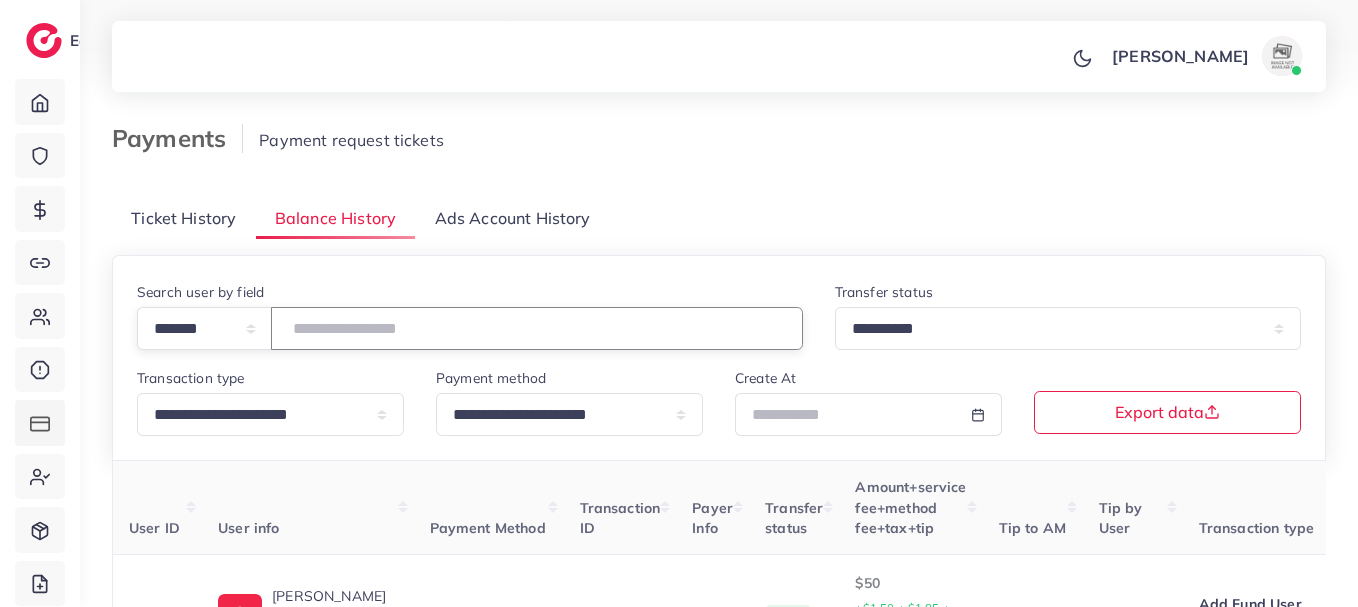 type on "*******" 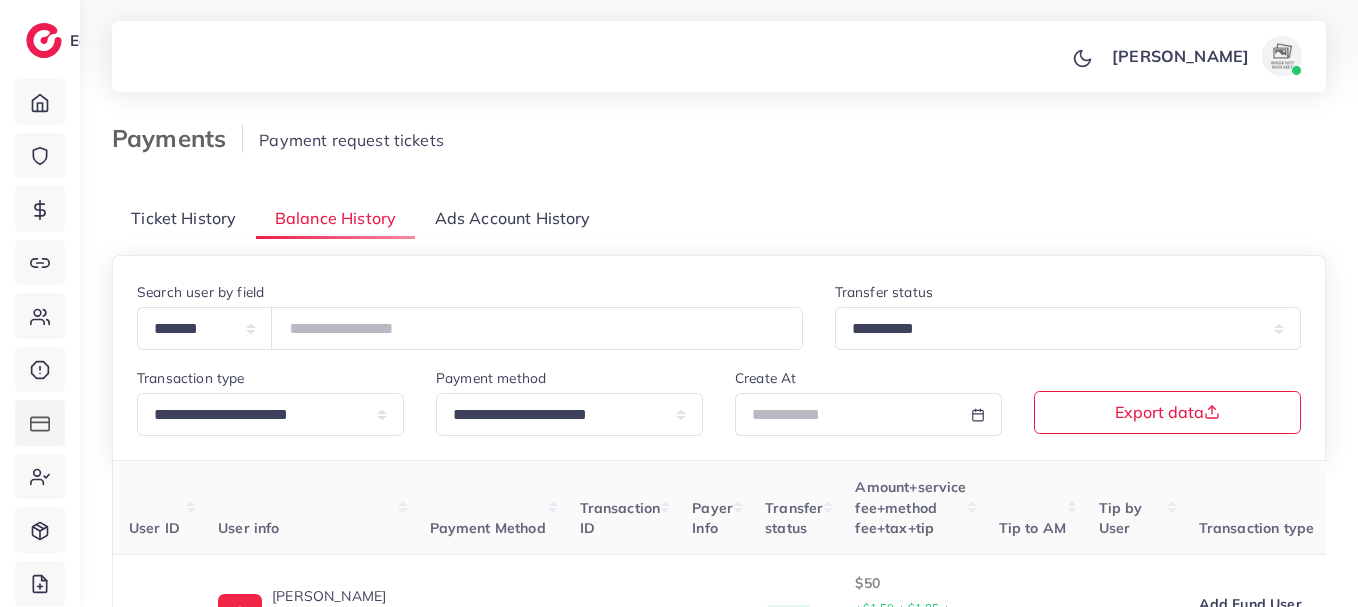 drag, startPoint x: 1357, startPoint y: 197, endPoint x: 1365, endPoint y: 389, distance: 192.1666 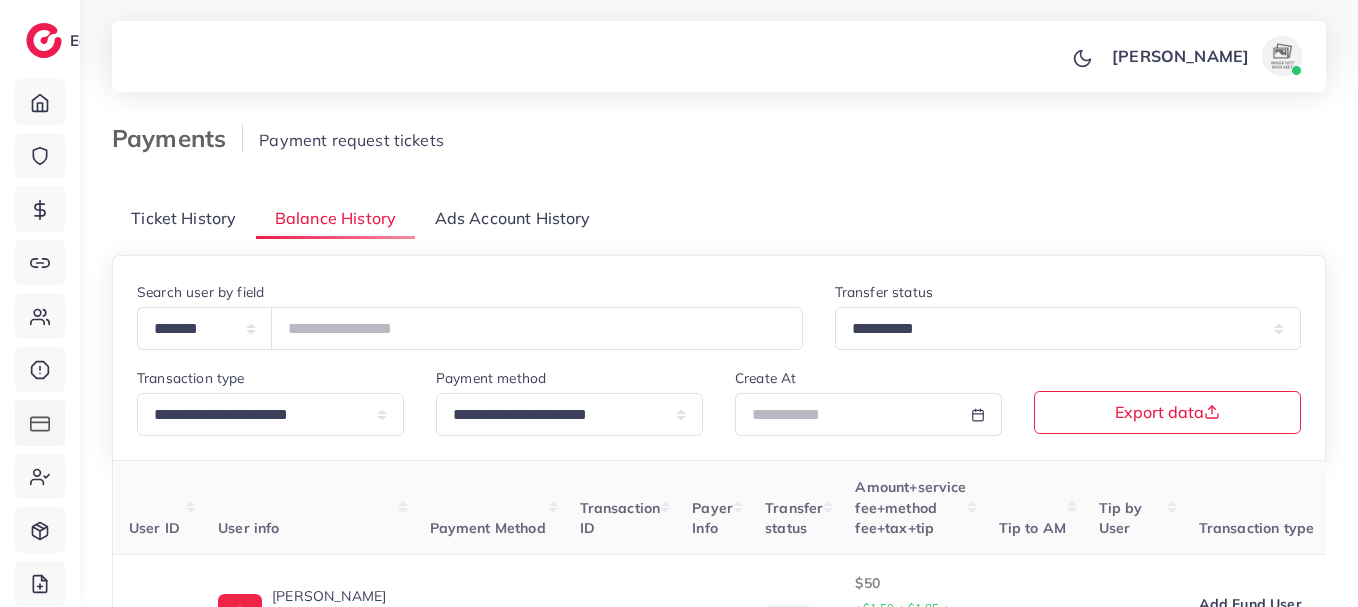 click on "**********" at bounding box center [679, 303] 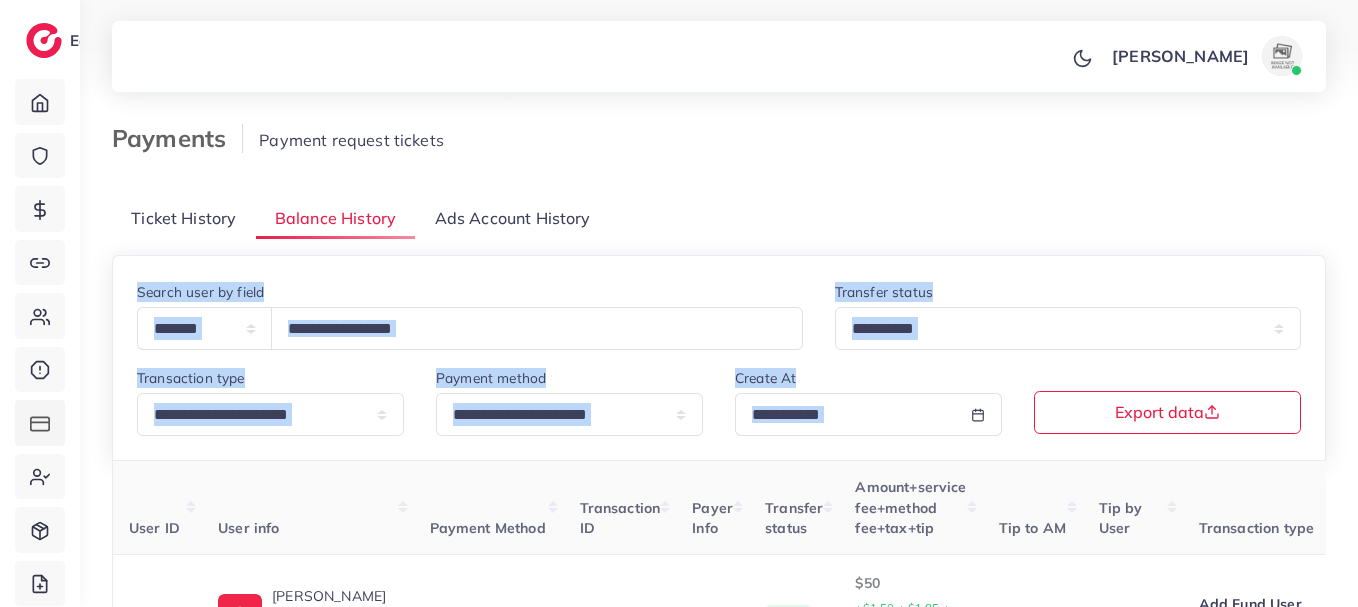 click on "**********" at bounding box center [719, 475] 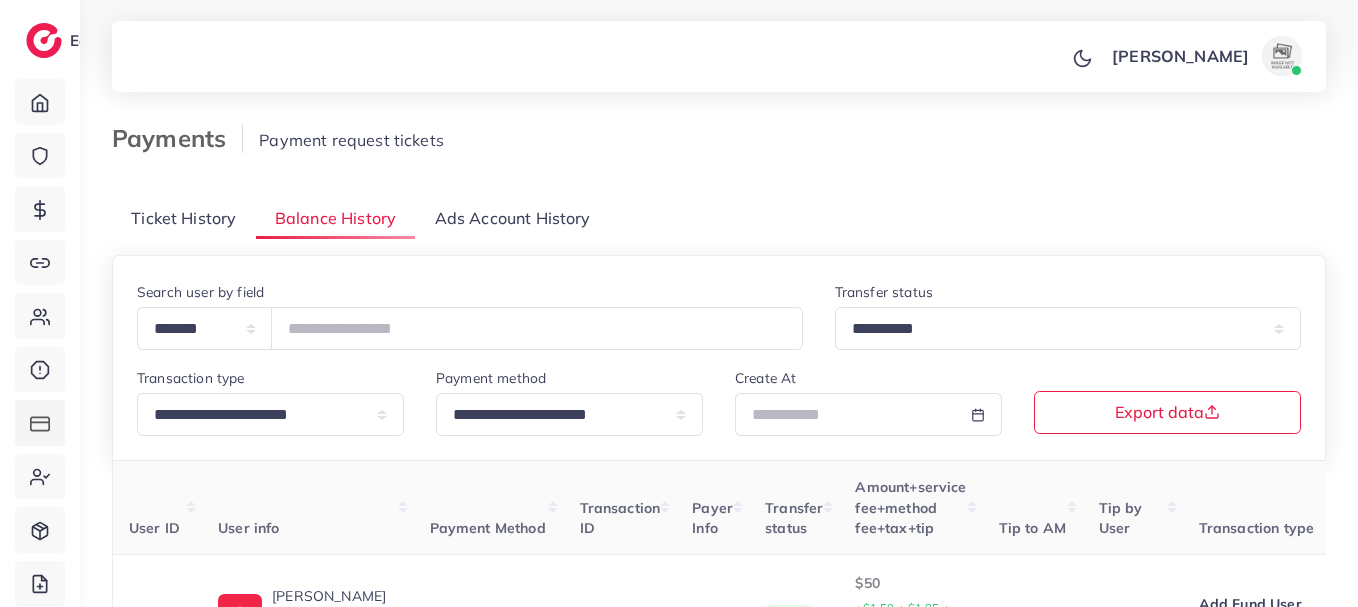 scroll, scrollTop: 240, scrollLeft: 0, axis: vertical 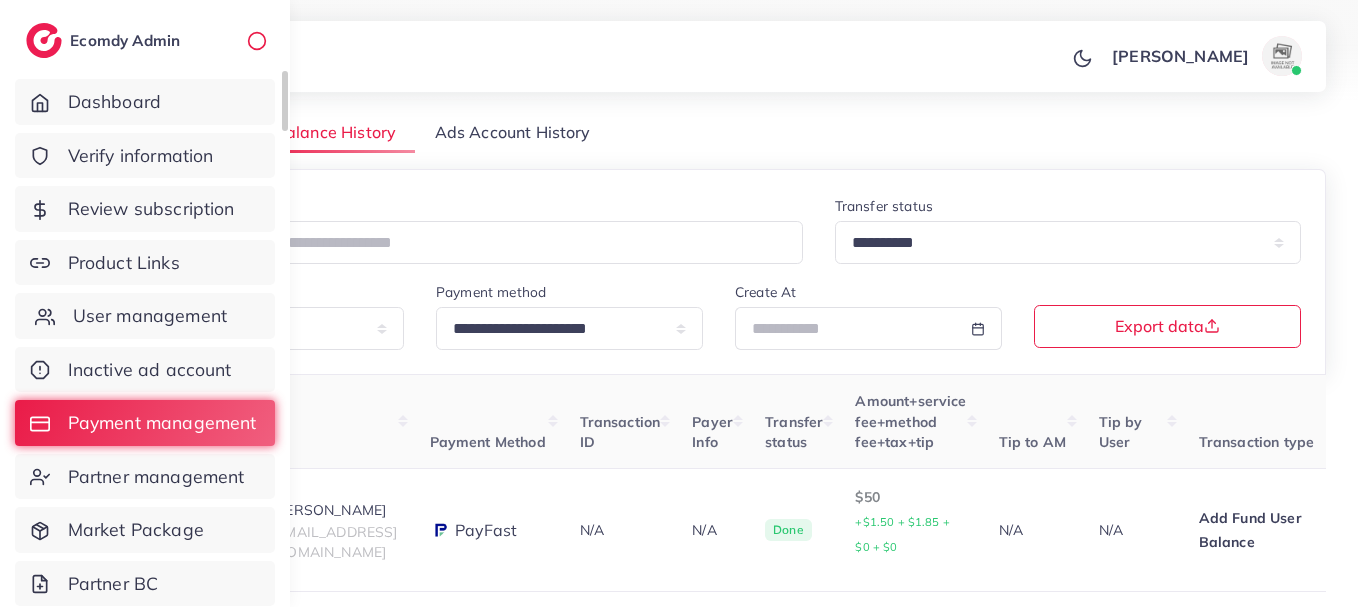 click on "User management" at bounding box center [150, 316] 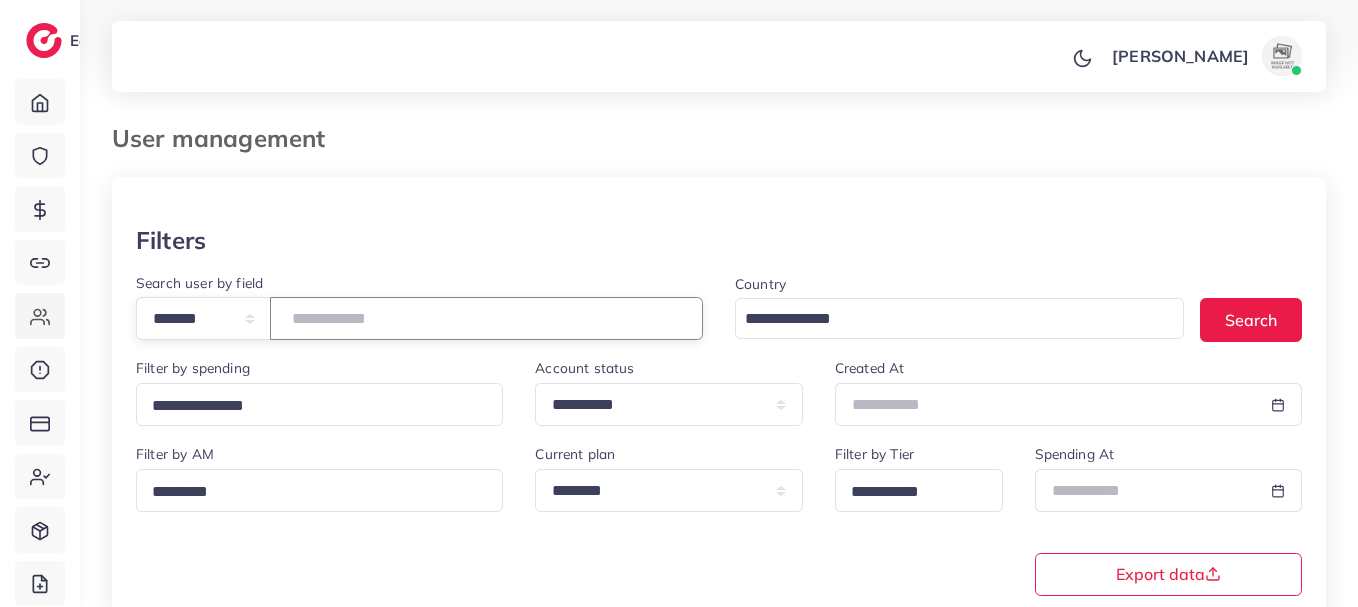 click at bounding box center (486, 318) 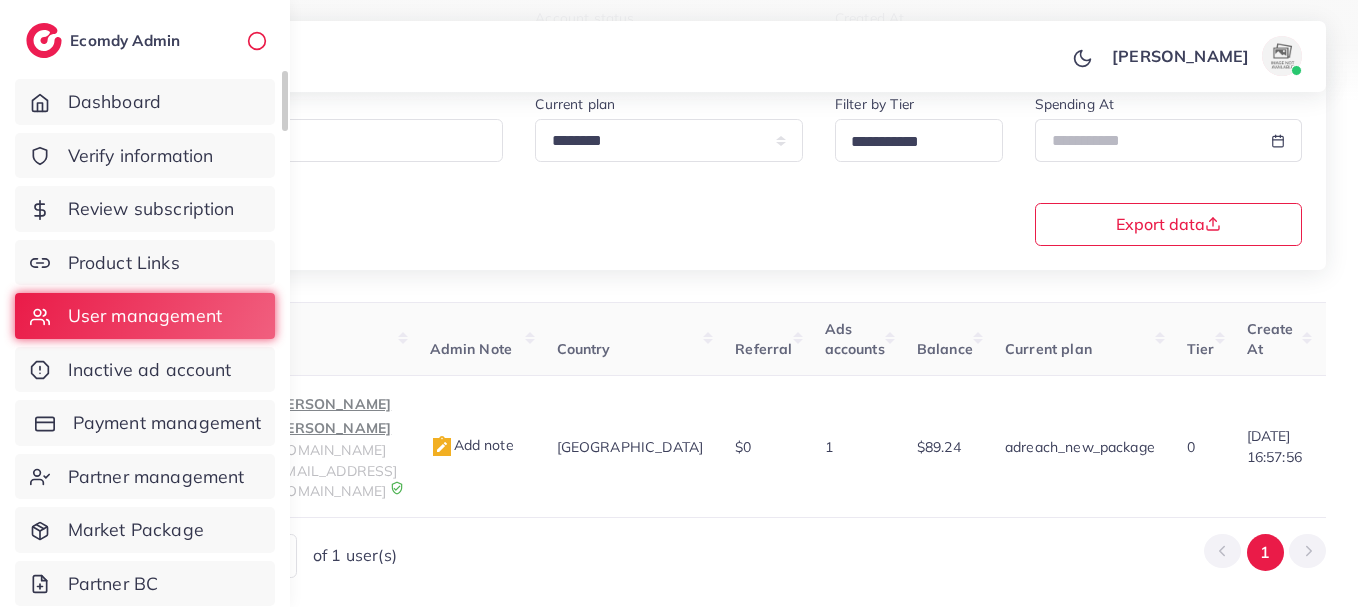 type on "*******" 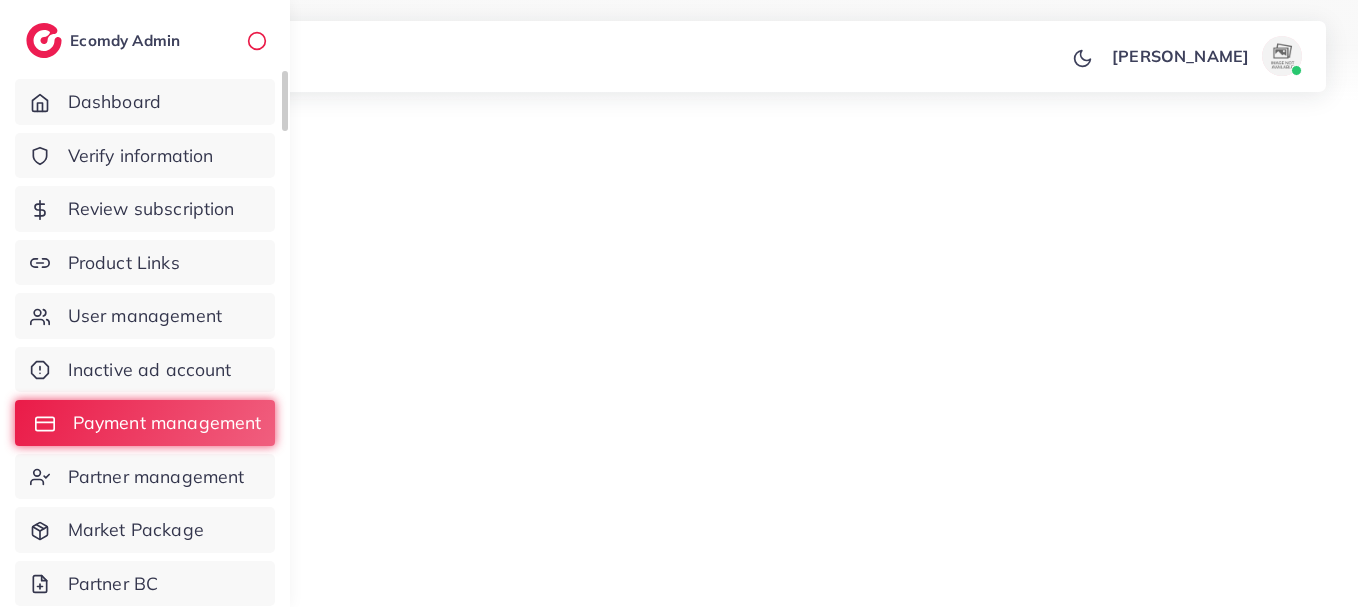 scroll, scrollTop: 0, scrollLeft: 0, axis: both 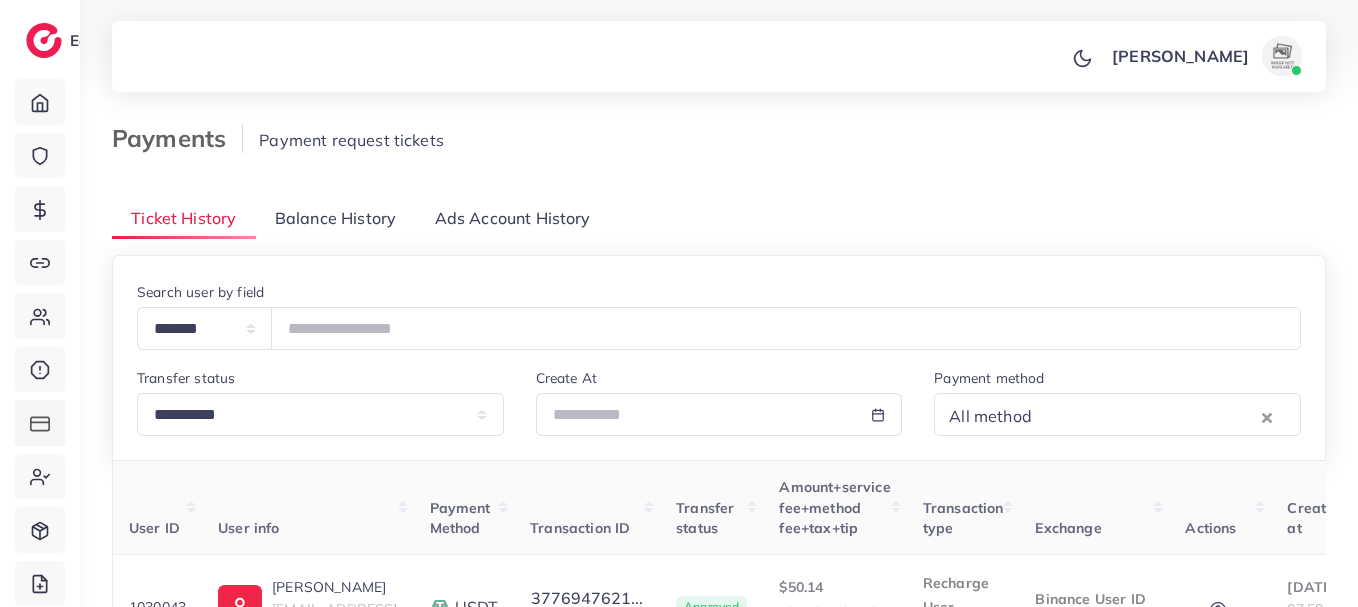 click on "Balance History" at bounding box center [335, 218] 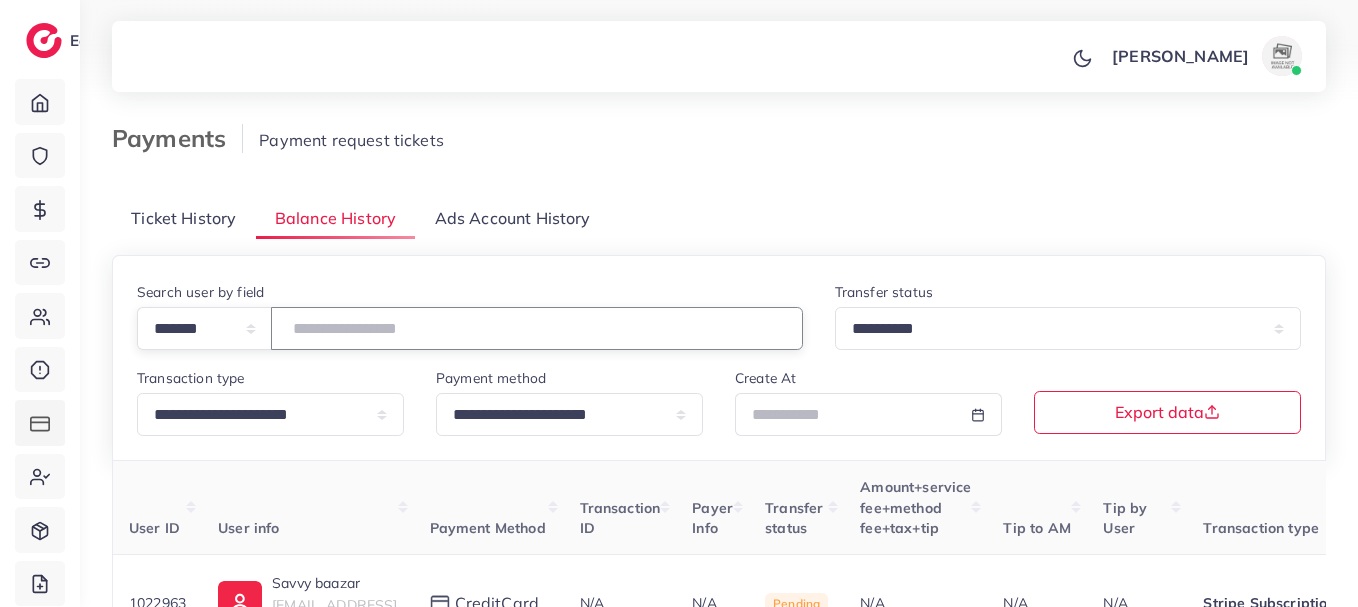 click at bounding box center (537, 328) 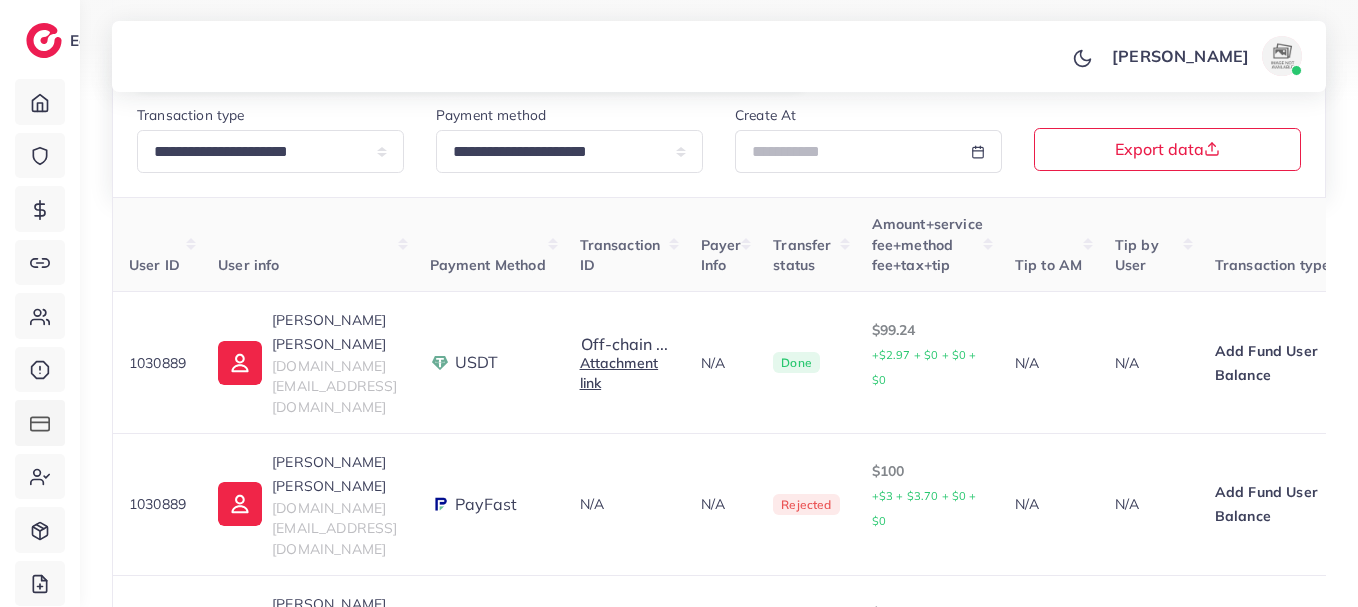 scroll, scrollTop: 269, scrollLeft: 0, axis: vertical 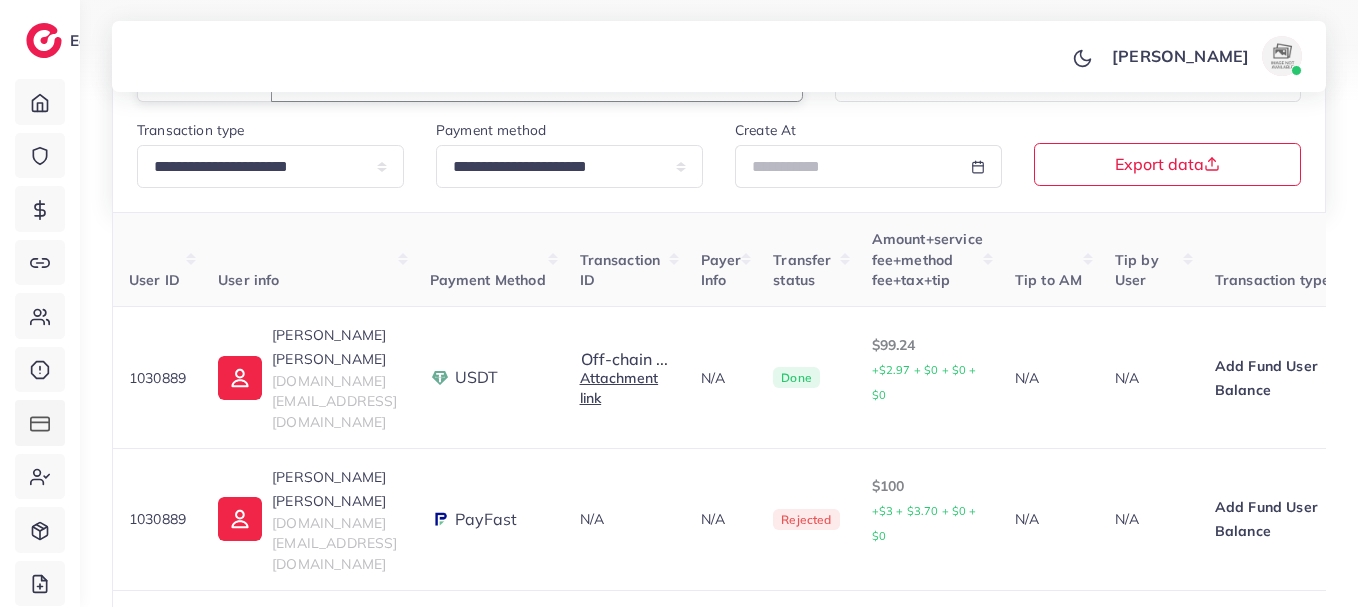 type on "*******" 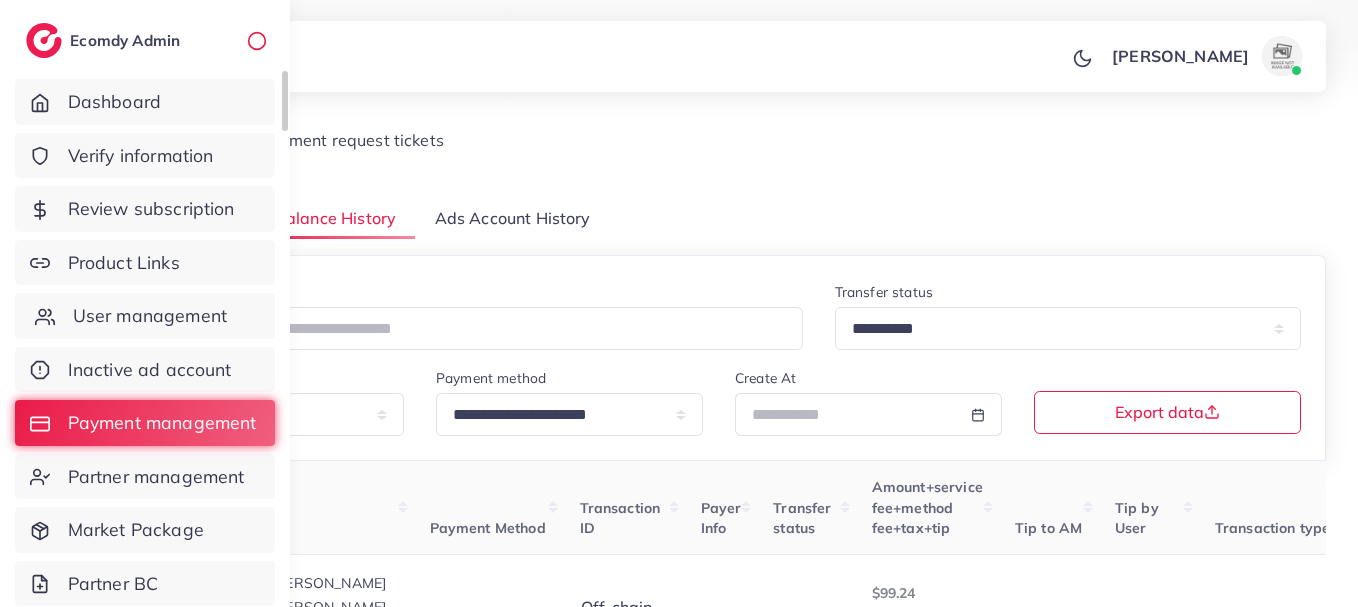 click 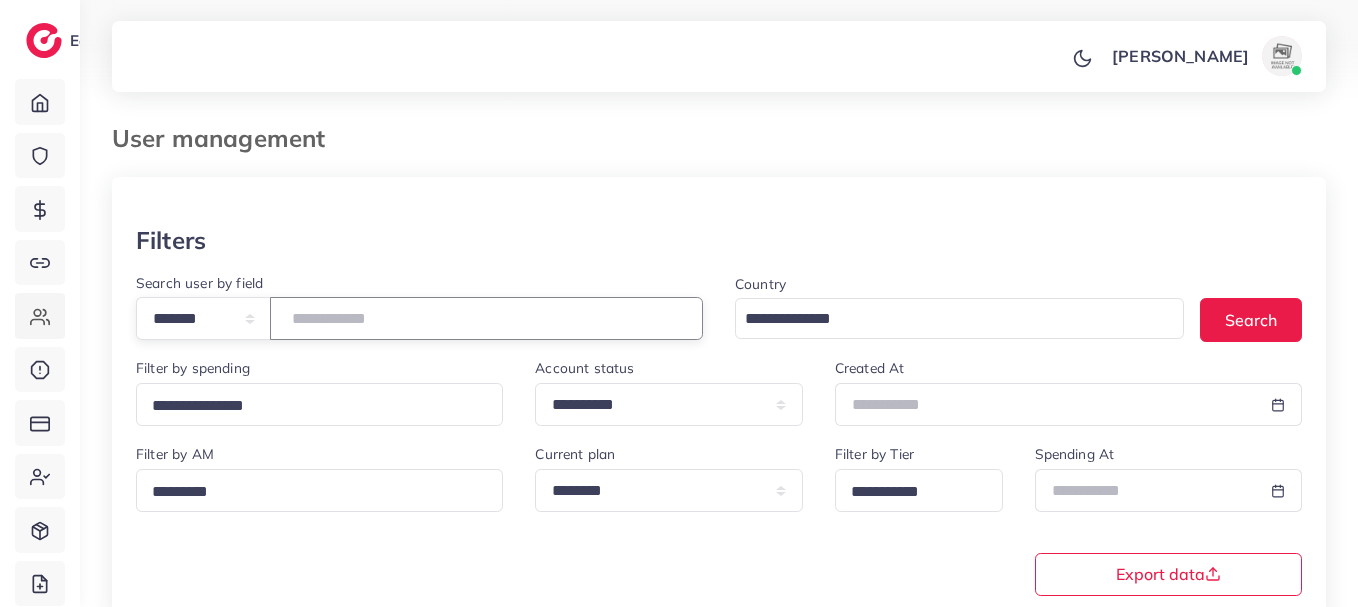 click at bounding box center [486, 318] 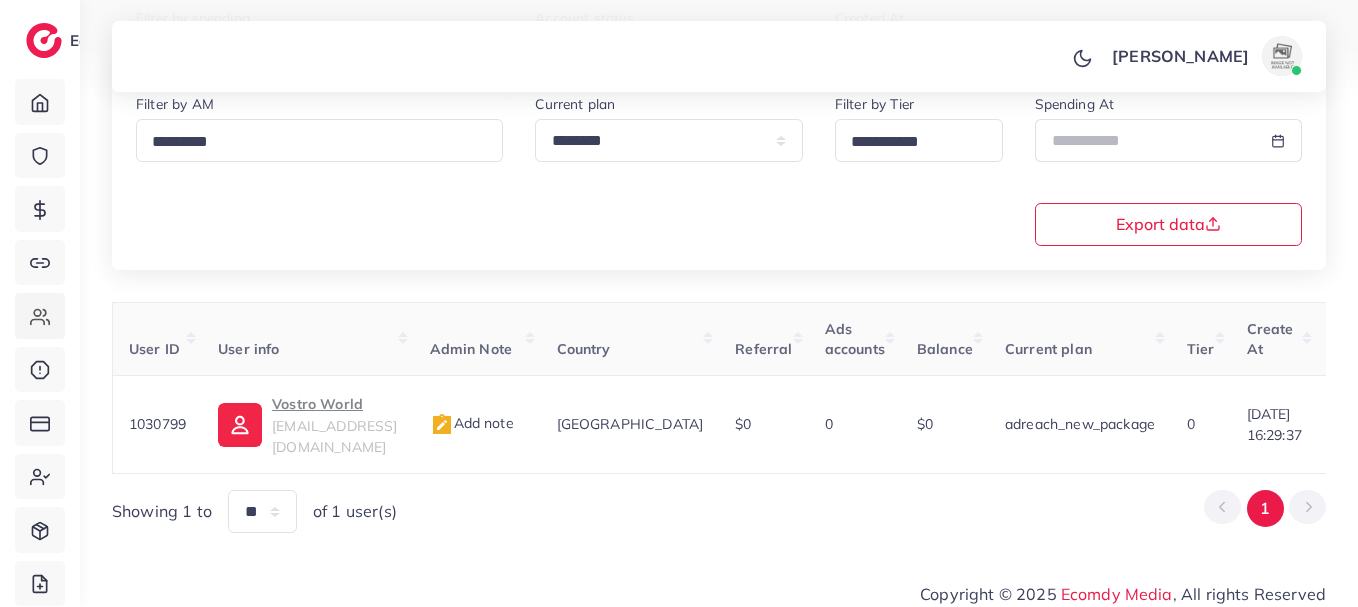 type on "*******" 